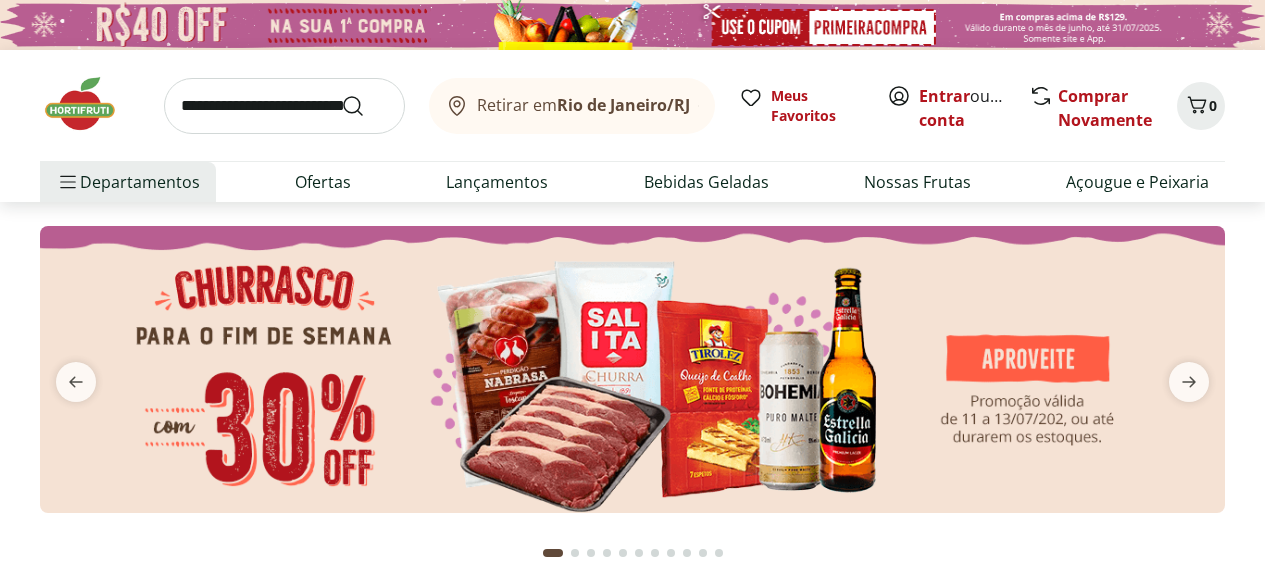 scroll, scrollTop: 0, scrollLeft: 0, axis: both 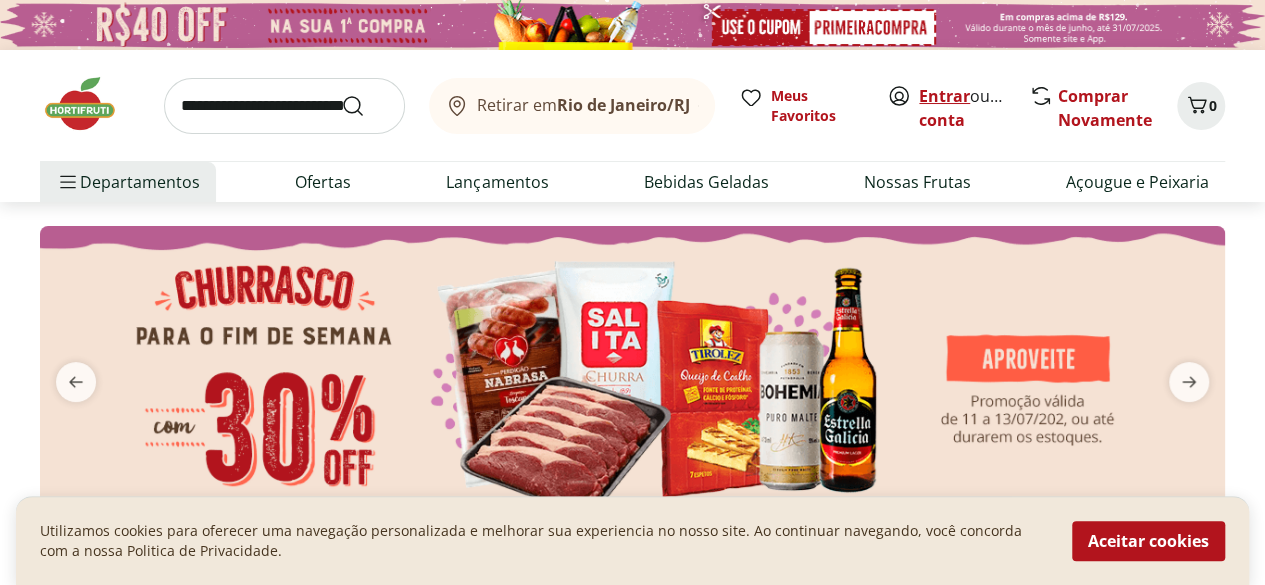 click on "Entrar" at bounding box center (944, 96) 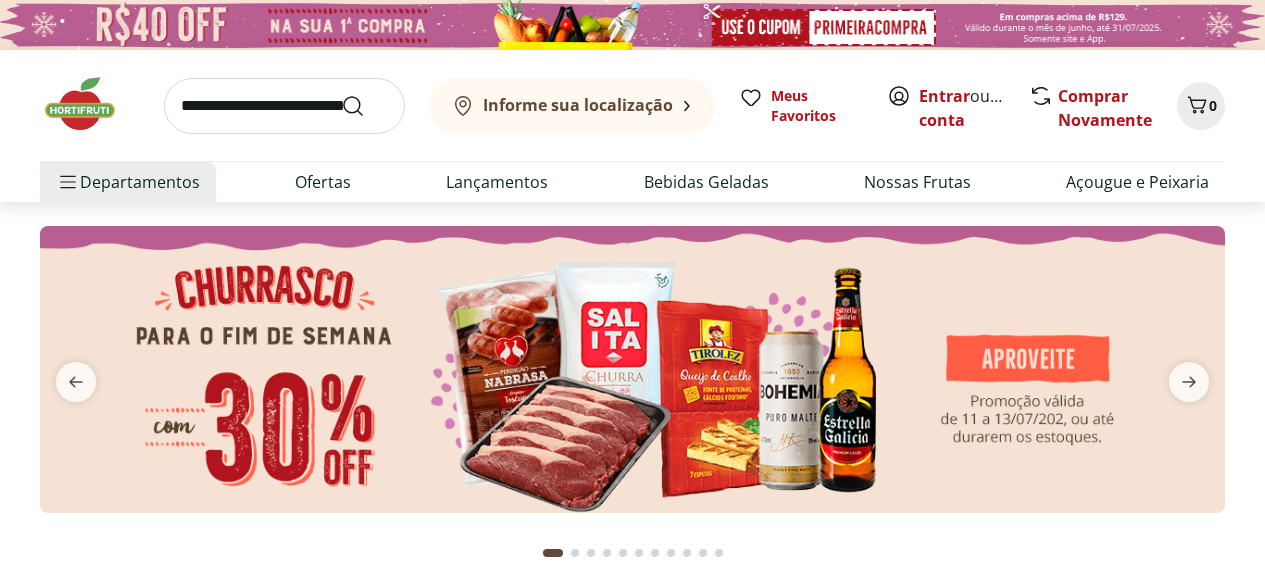 scroll, scrollTop: 0, scrollLeft: 0, axis: both 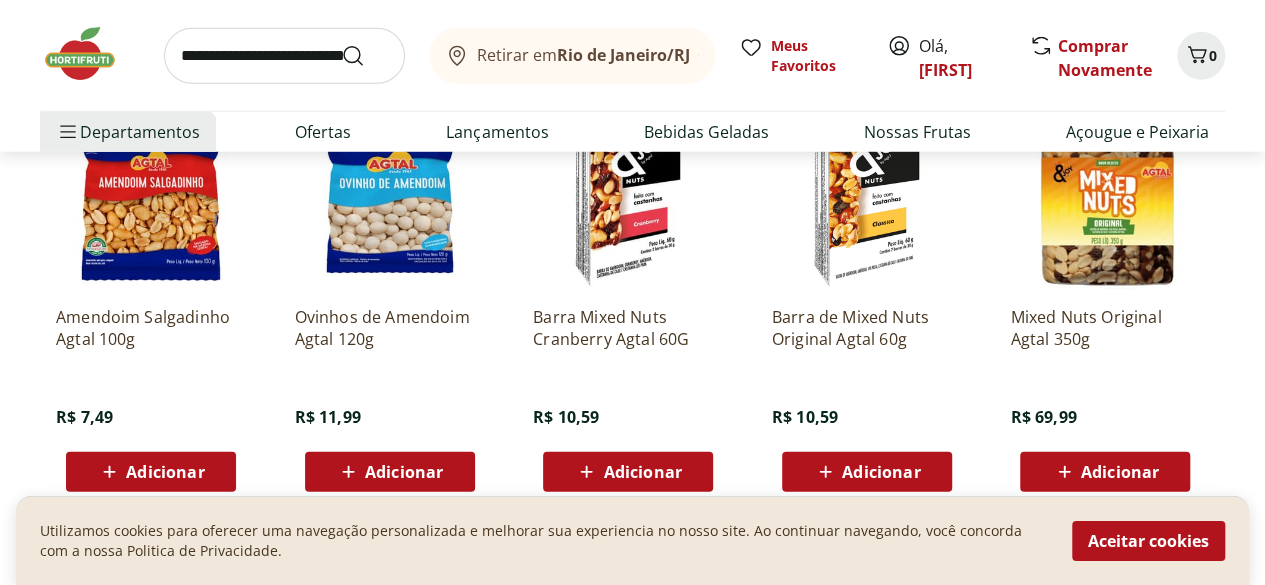 click on "Adicionar" at bounding box center (165, -4457) 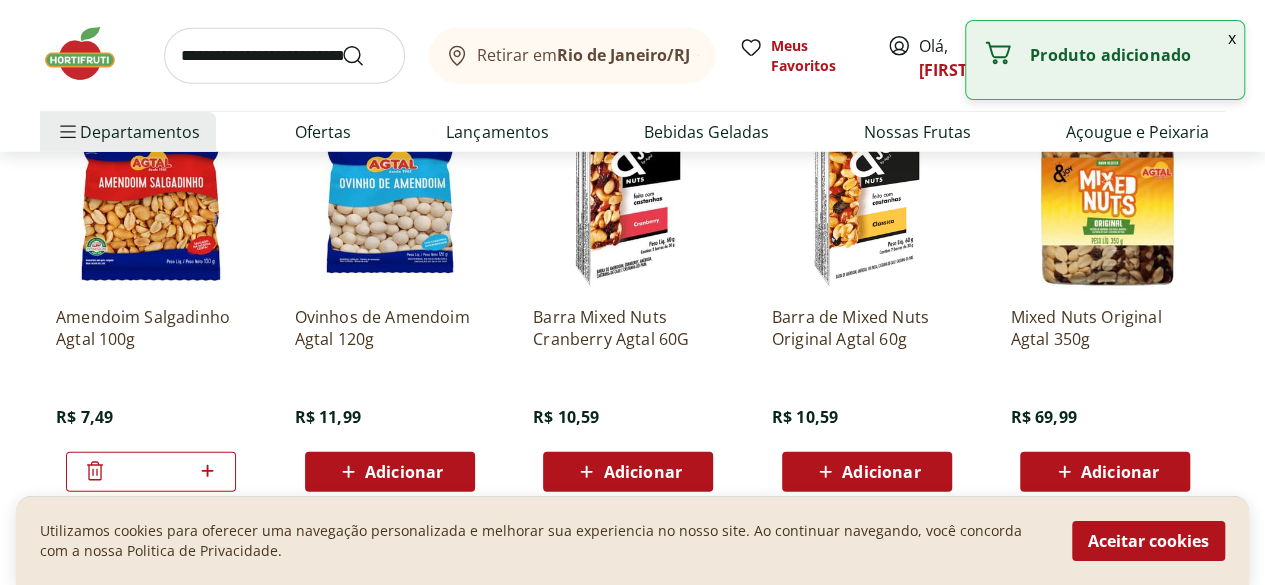 click 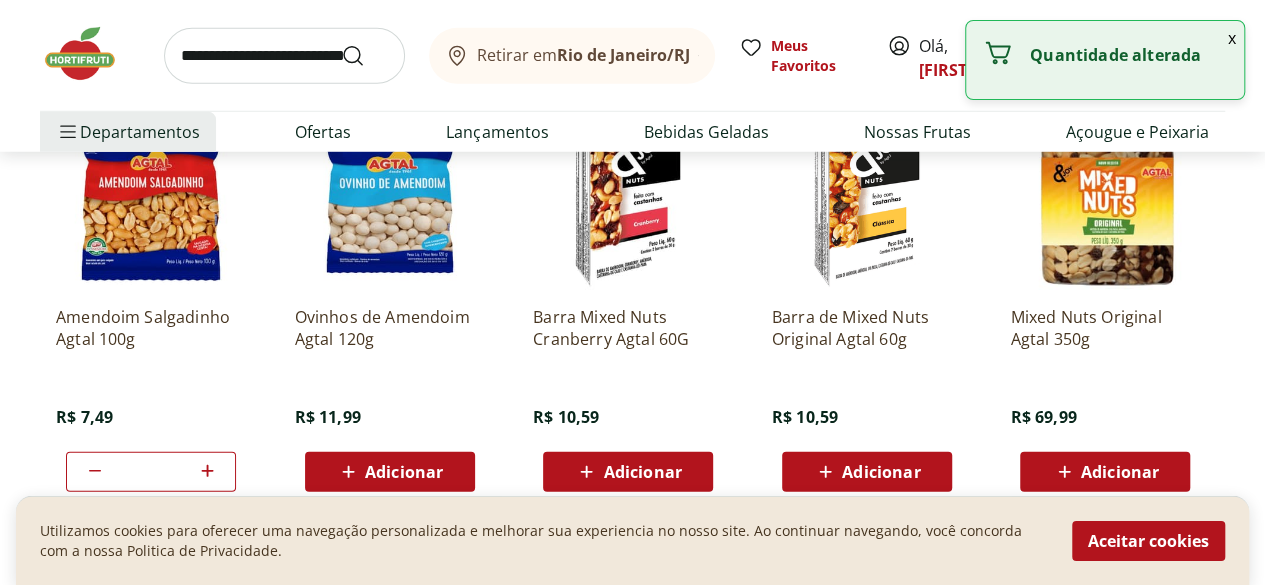 click 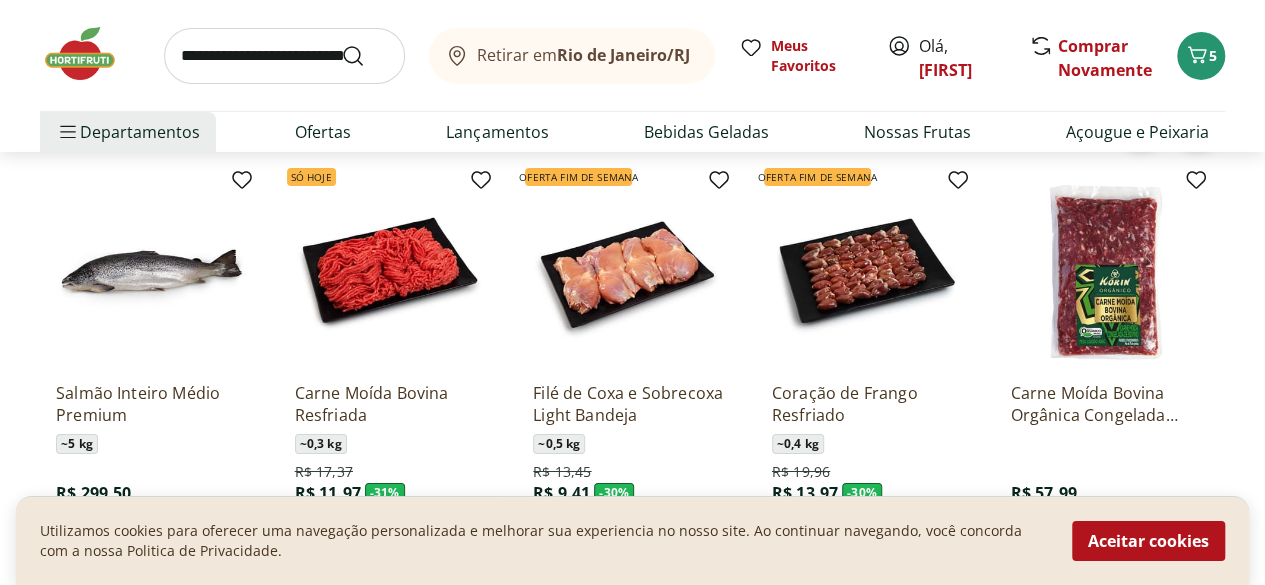 scroll, scrollTop: 3273, scrollLeft: 0, axis: vertical 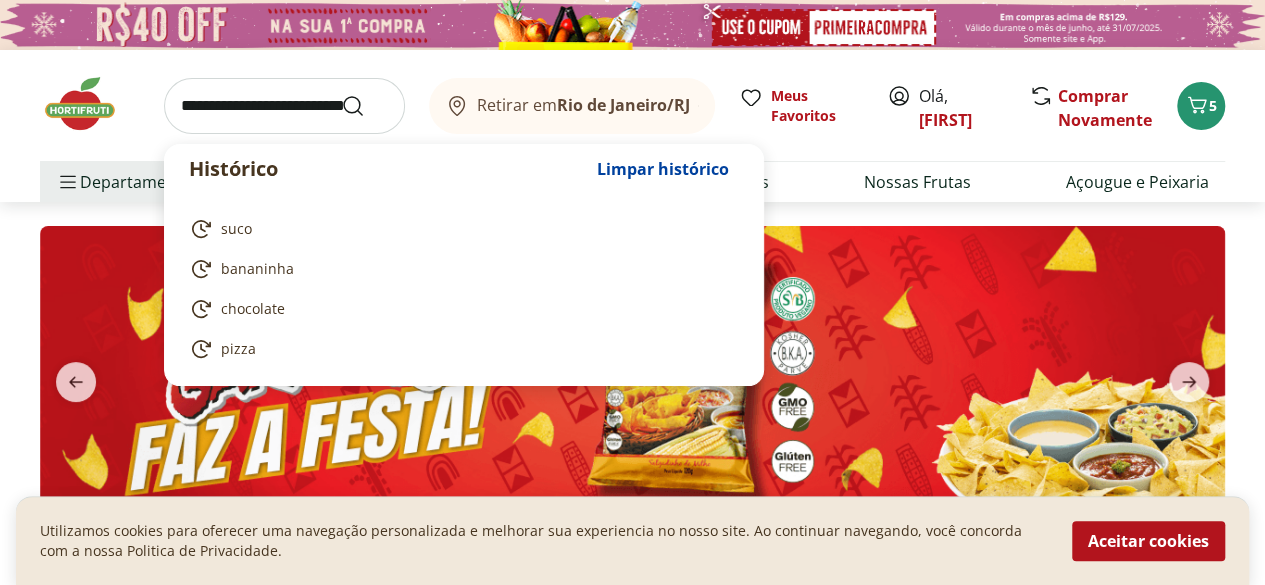 click at bounding box center (284, 106) 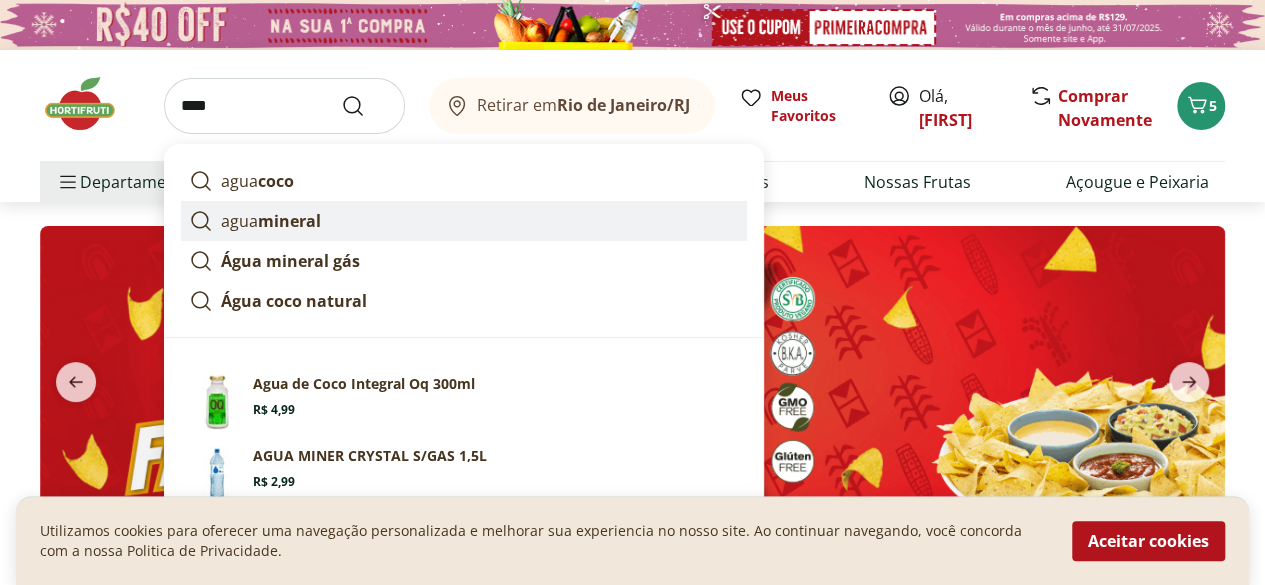 click on "mineral" at bounding box center (289, 221) 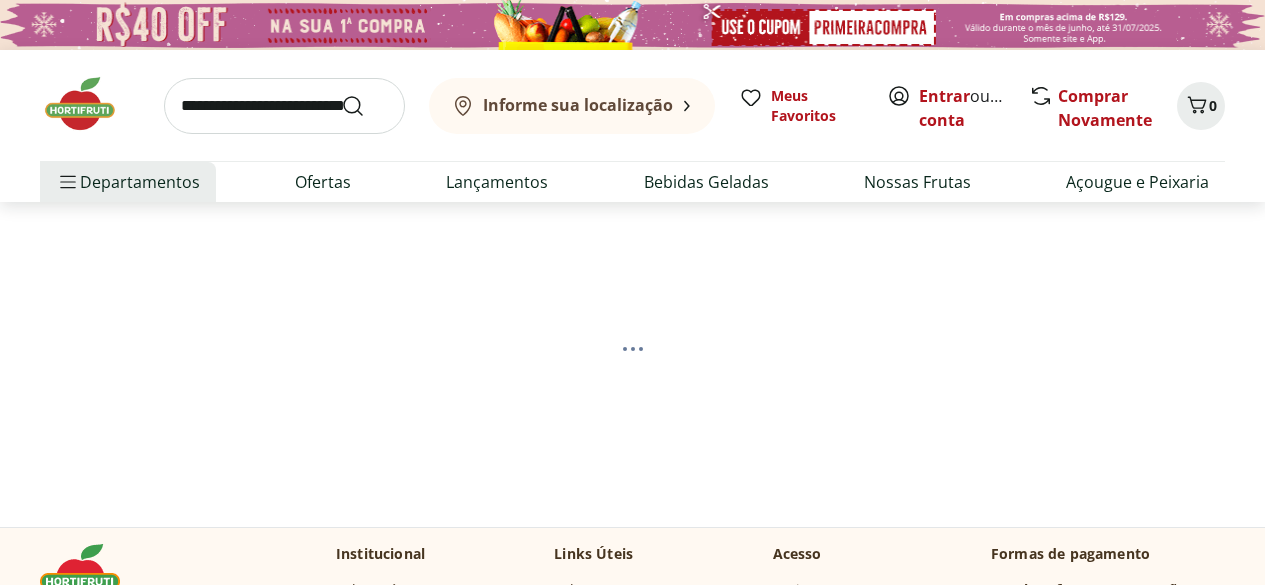 scroll, scrollTop: 0, scrollLeft: 0, axis: both 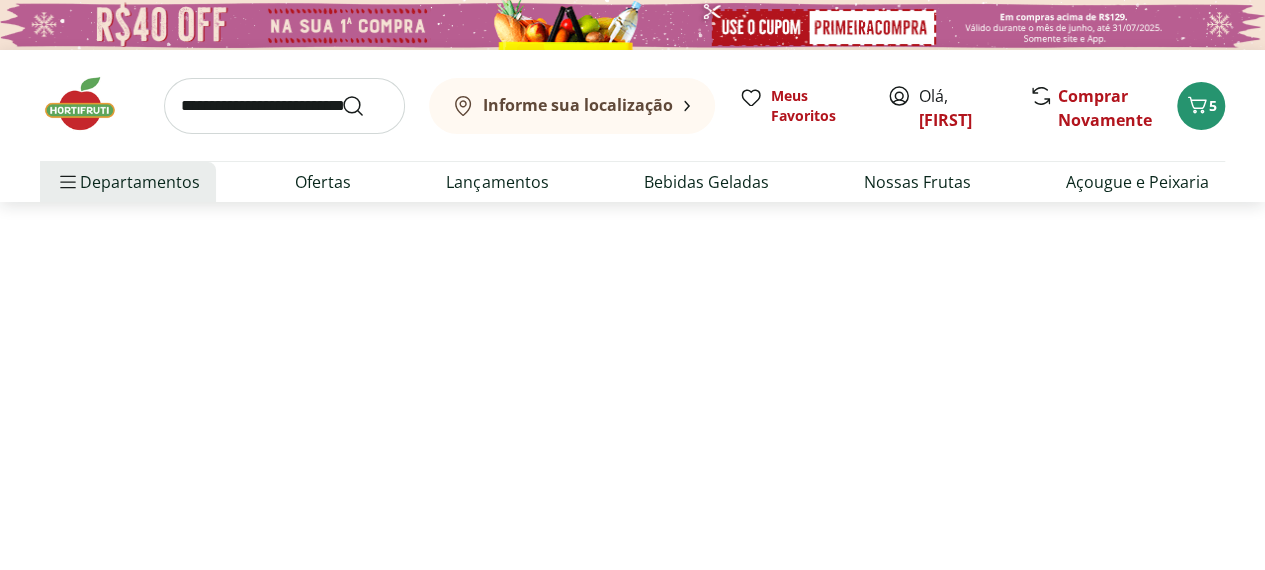select on "**********" 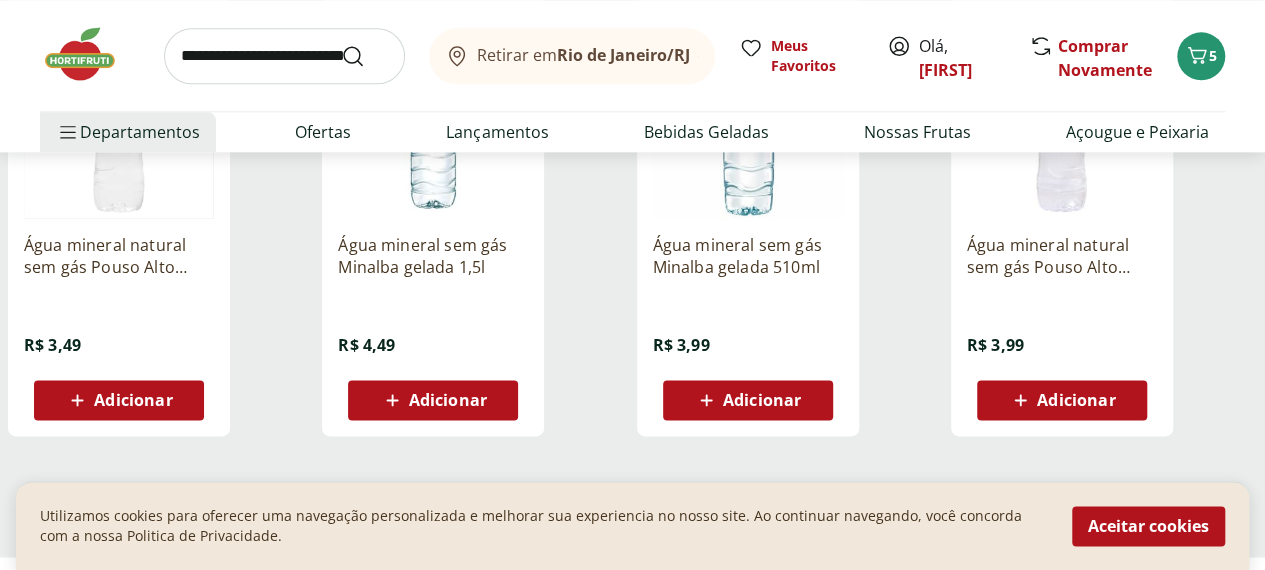 scroll, scrollTop: 1262, scrollLeft: 0, axis: vertical 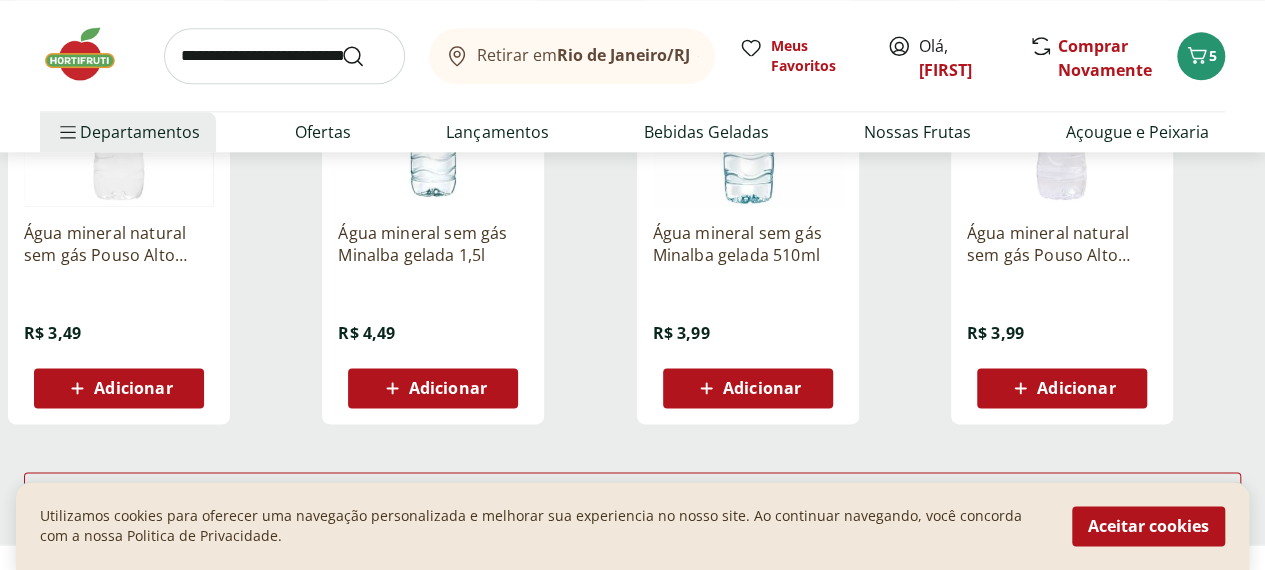 click on "Adicionar" at bounding box center (448, 388) 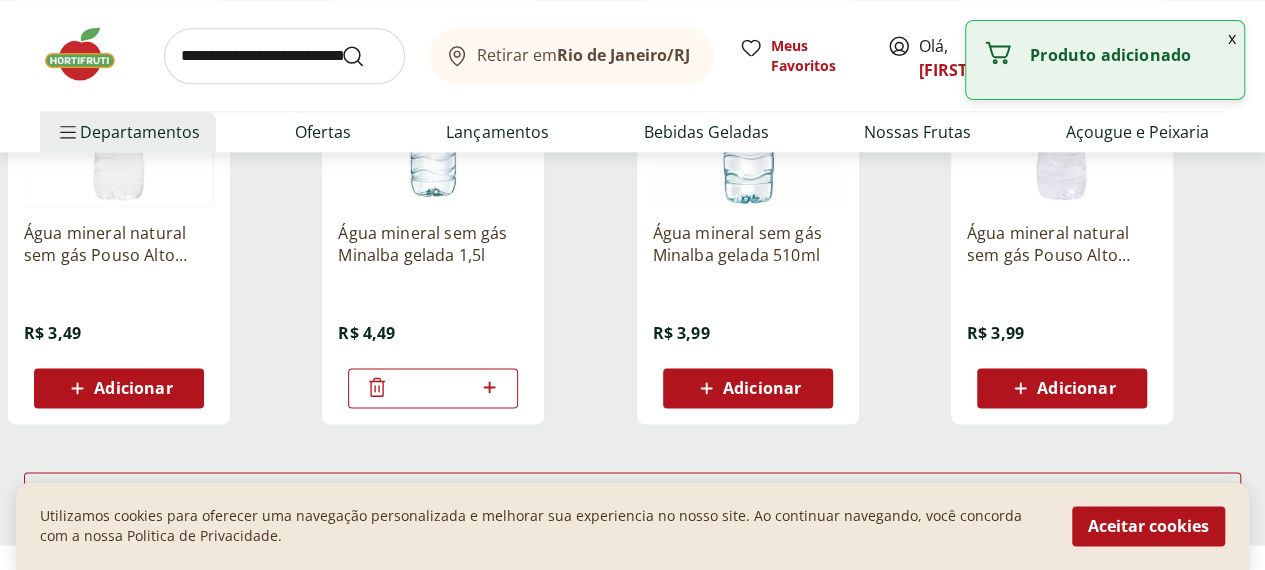click 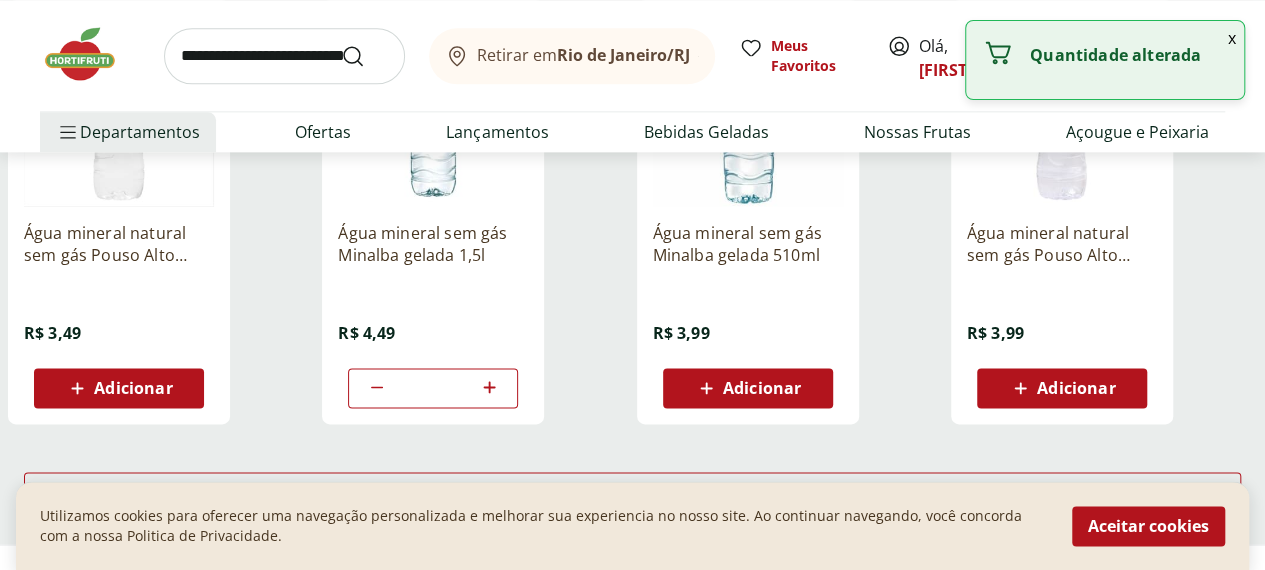 click 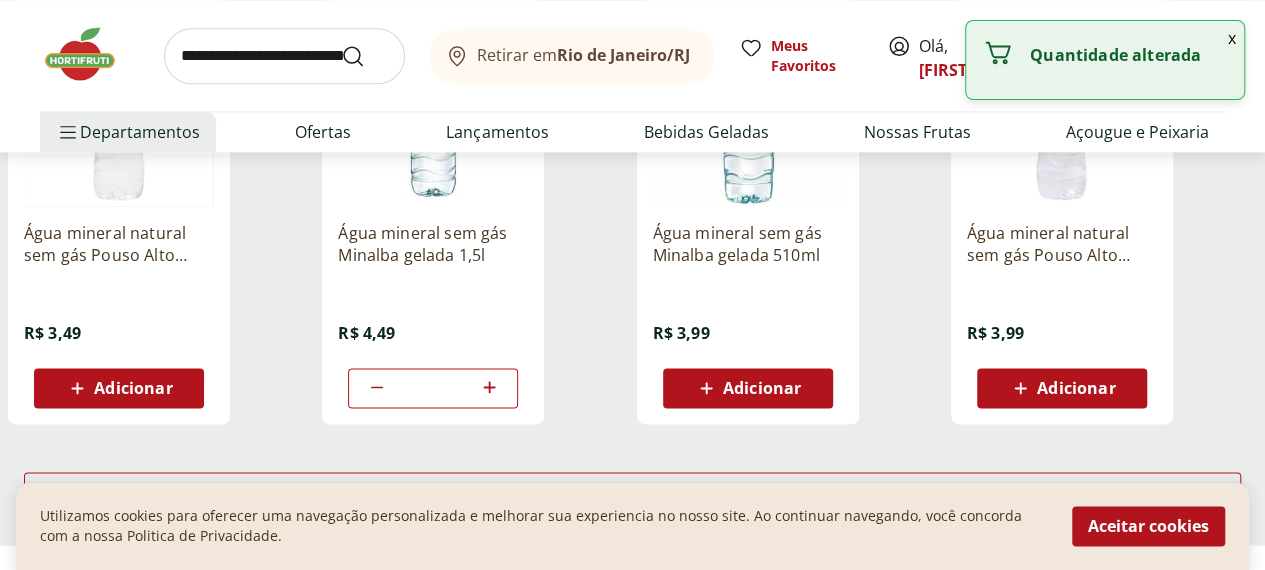 type on "*" 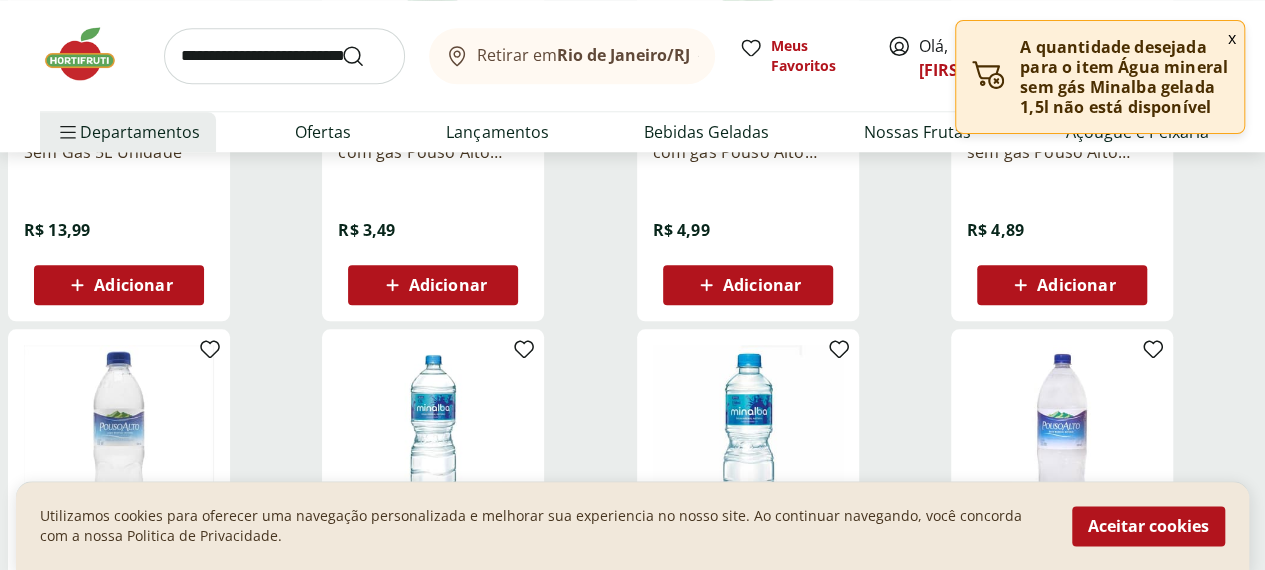 scroll, scrollTop: 729, scrollLeft: 0, axis: vertical 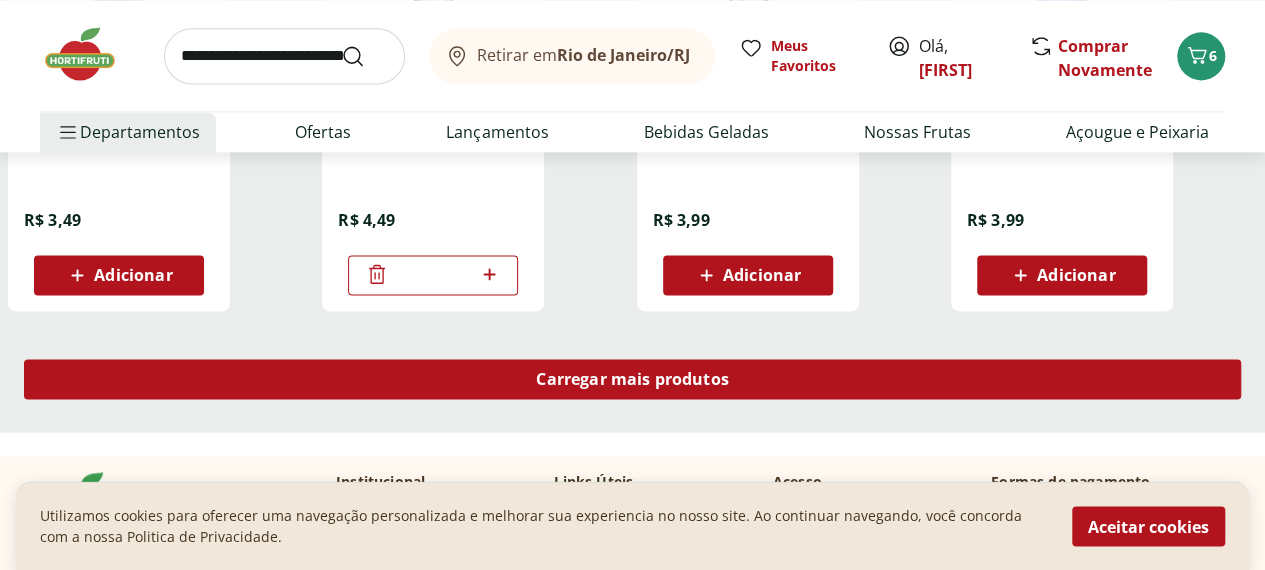 click on "Carregar mais produtos" at bounding box center (632, 379) 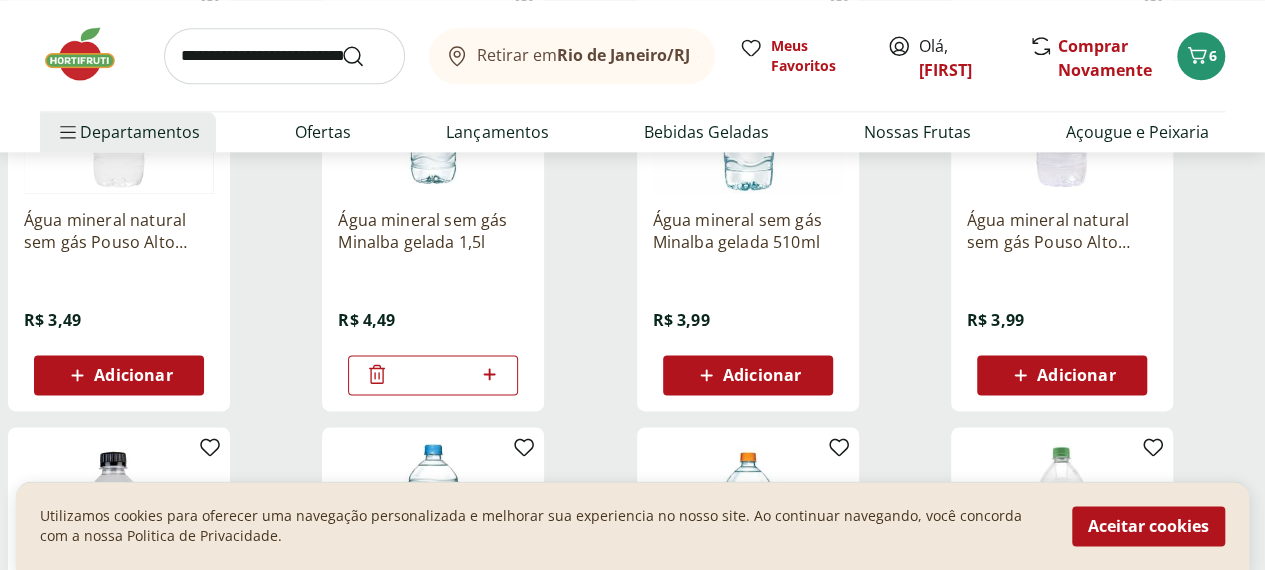 scroll, scrollTop: 1299, scrollLeft: 0, axis: vertical 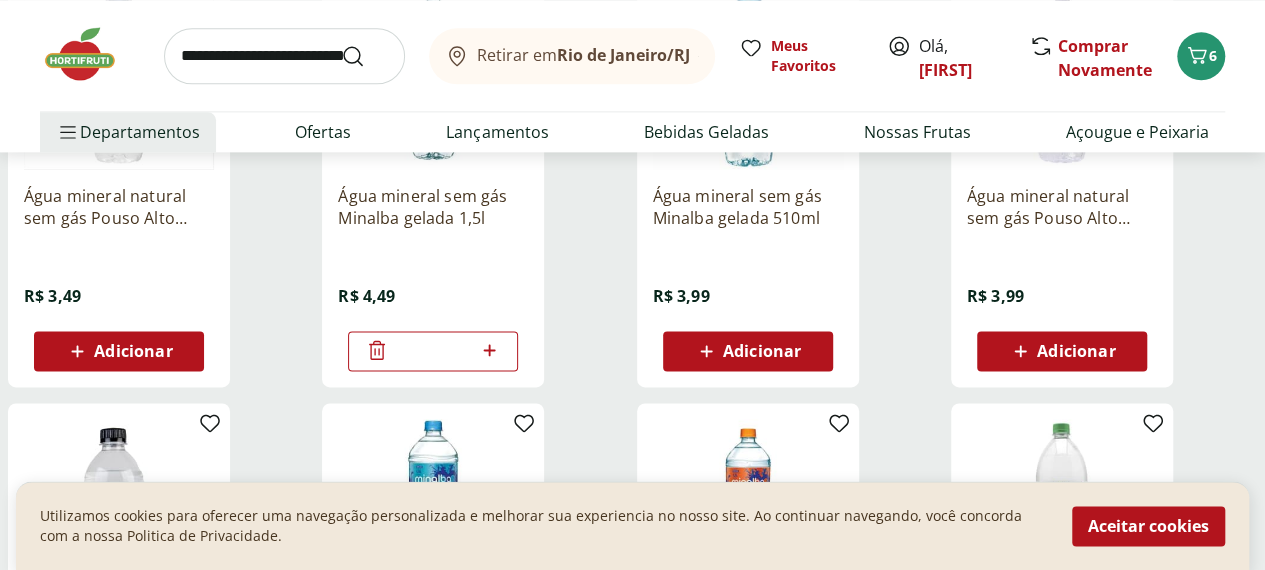 click 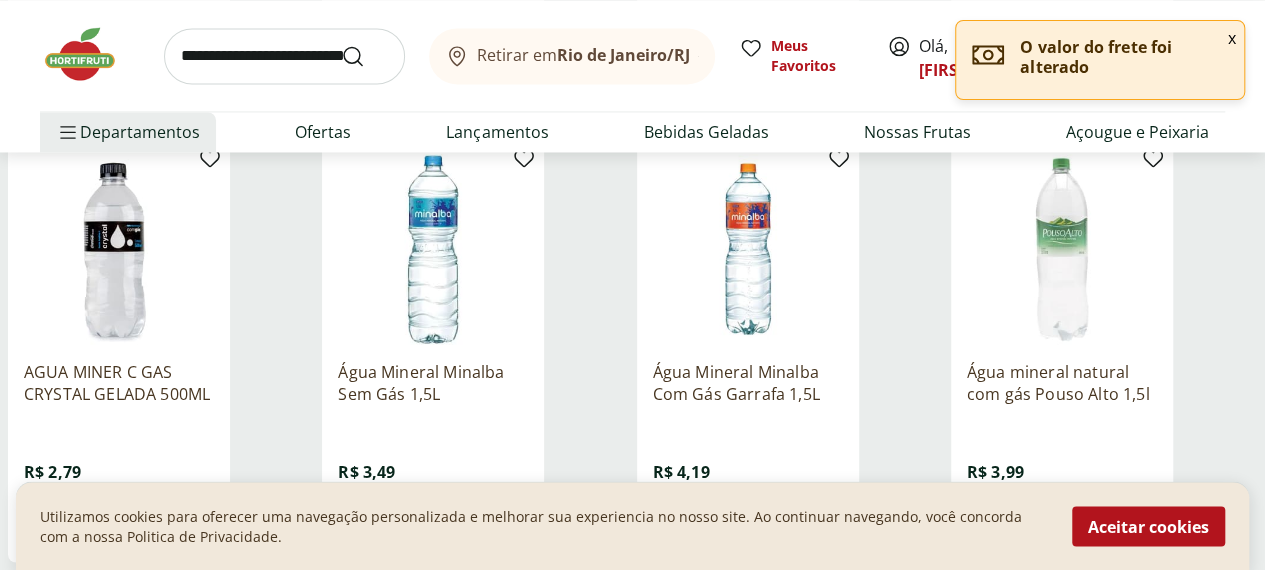 scroll, scrollTop: 1558, scrollLeft: 0, axis: vertical 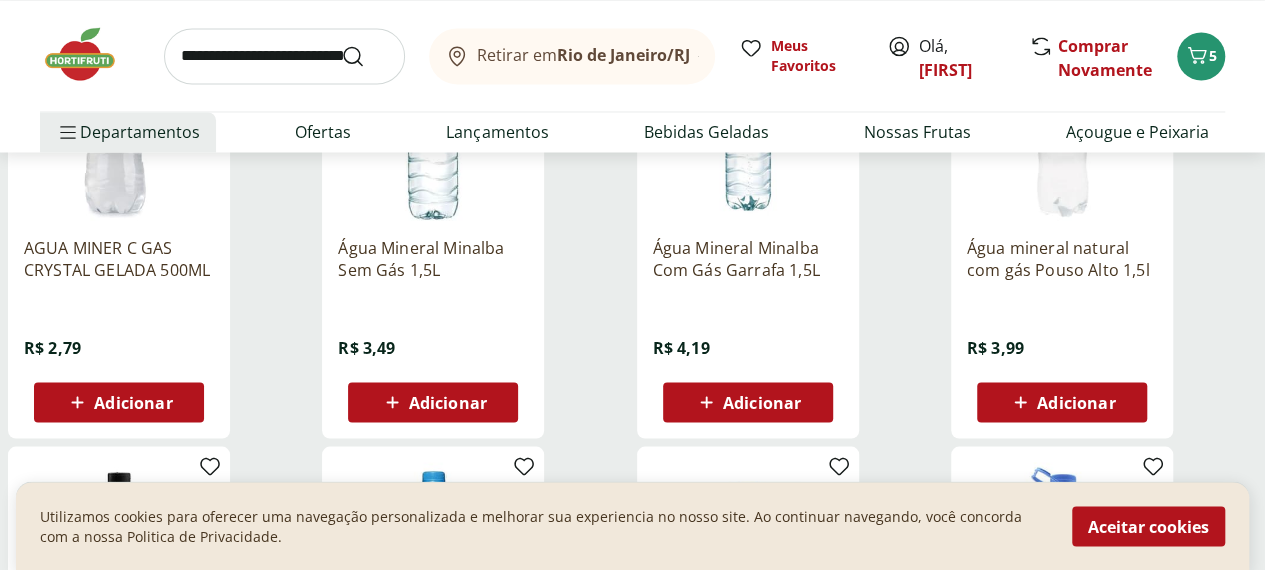 click on "Adicionar" at bounding box center (448, 402) 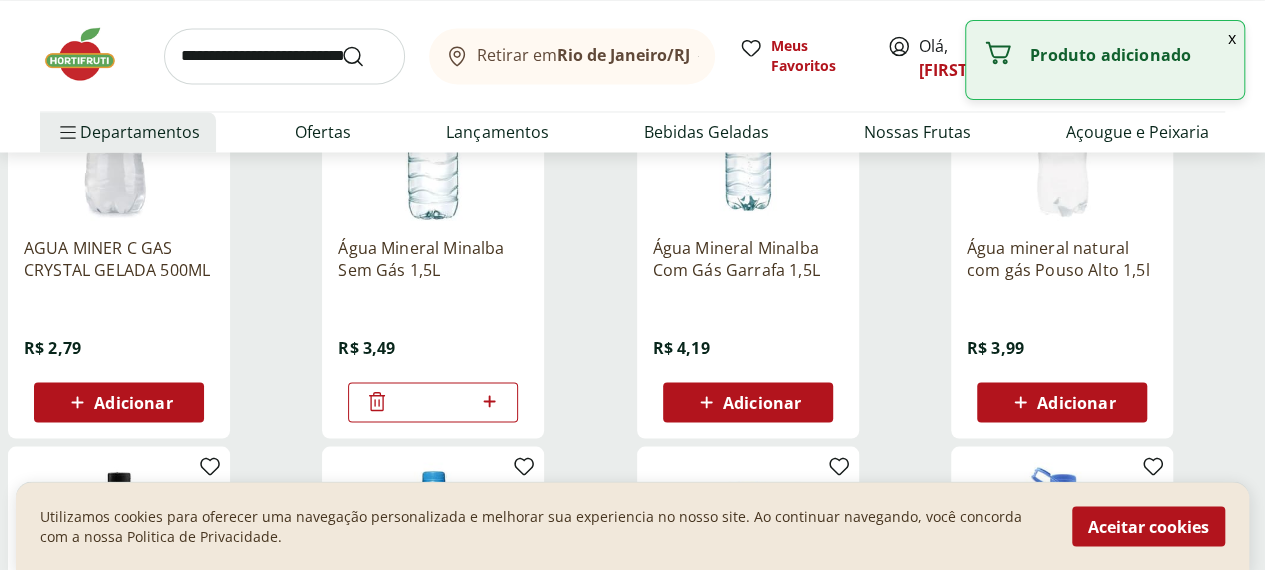 click 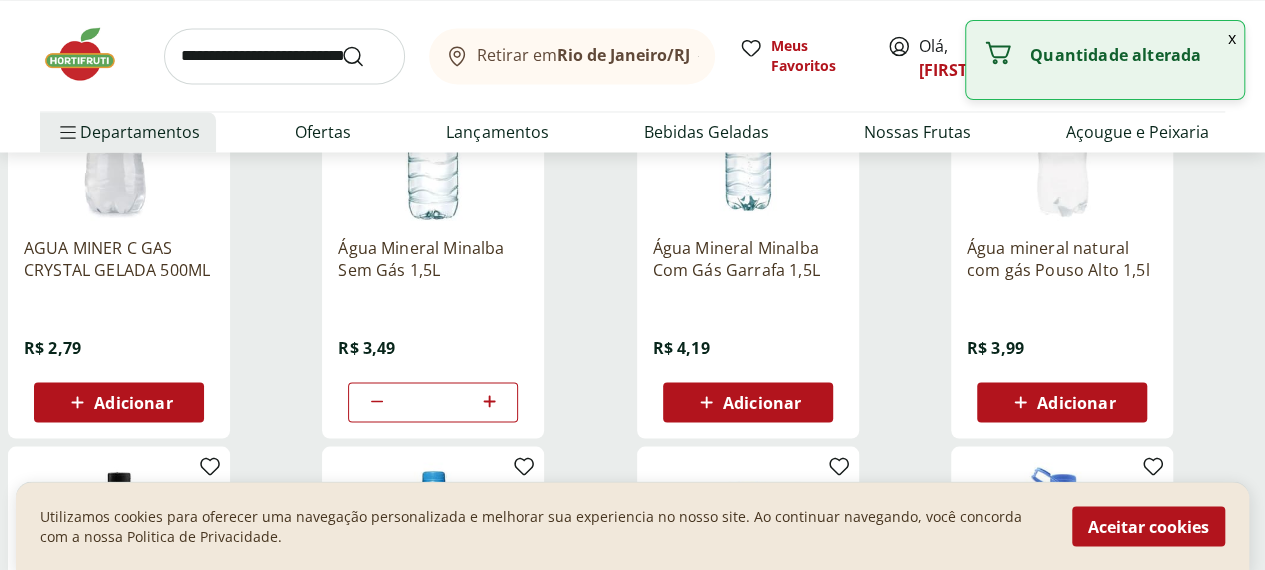 click 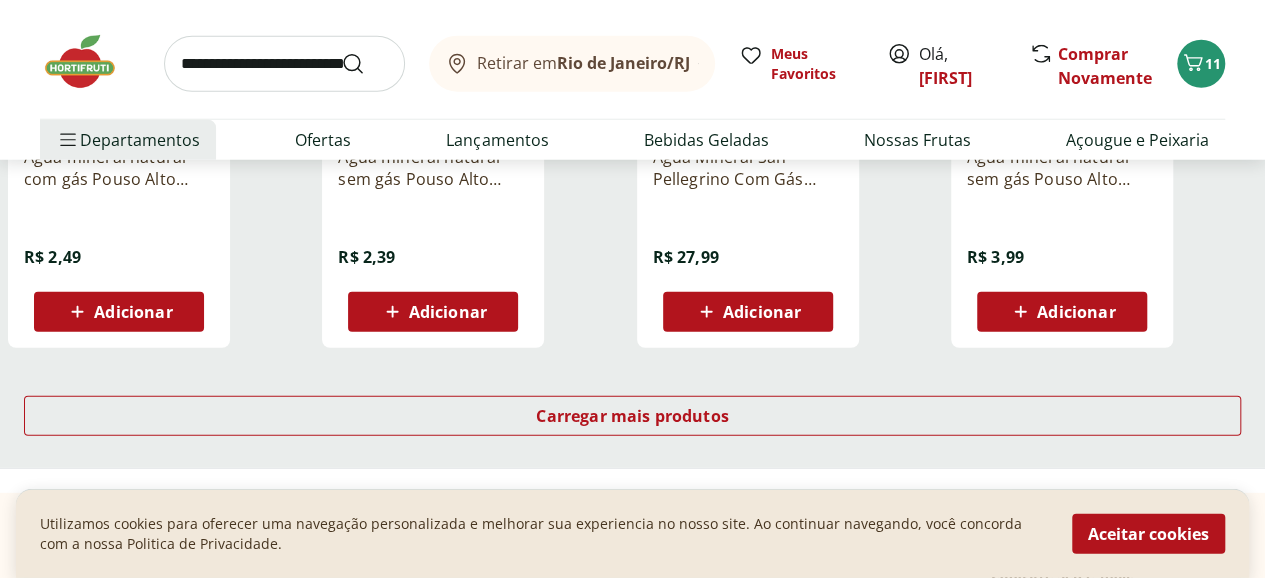 scroll, scrollTop: 2638, scrollLeft: 0, axis: vertical 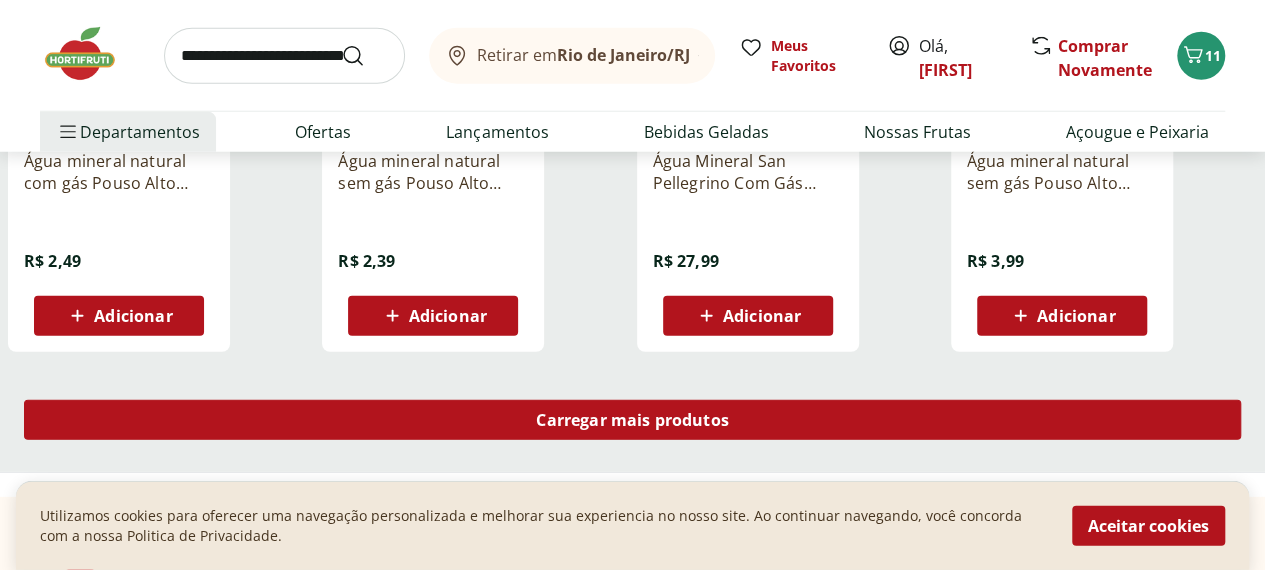 click on "Carregar mais produtos" at bounding box center (632, 420) 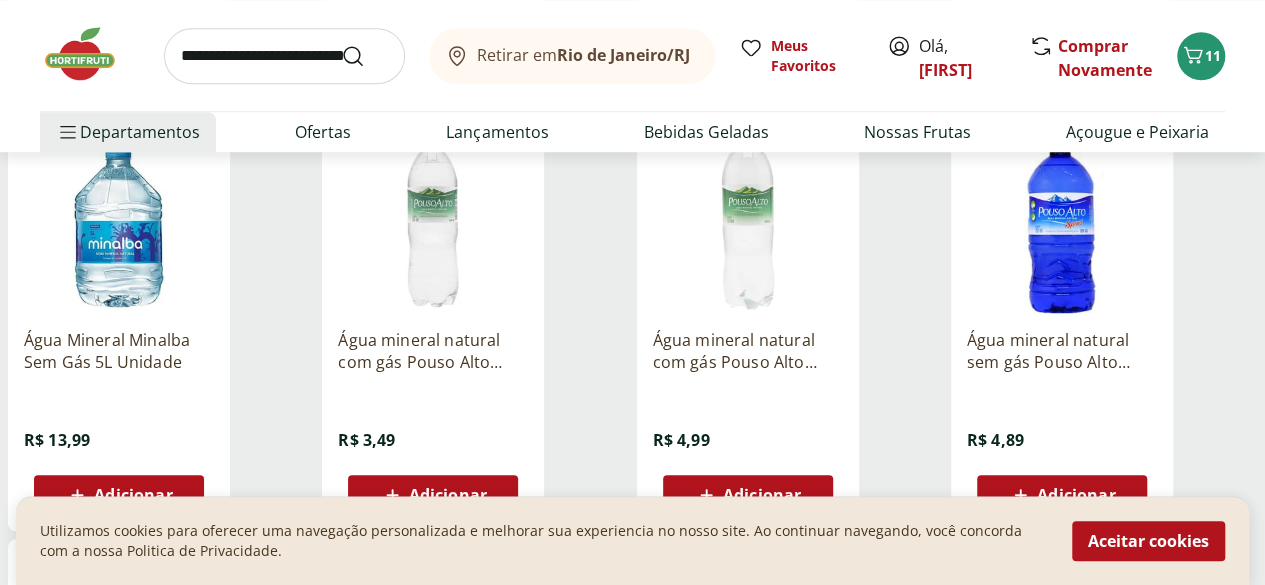 scroll, scrollTop: 717, scrollLeft: 0, axis: vertical 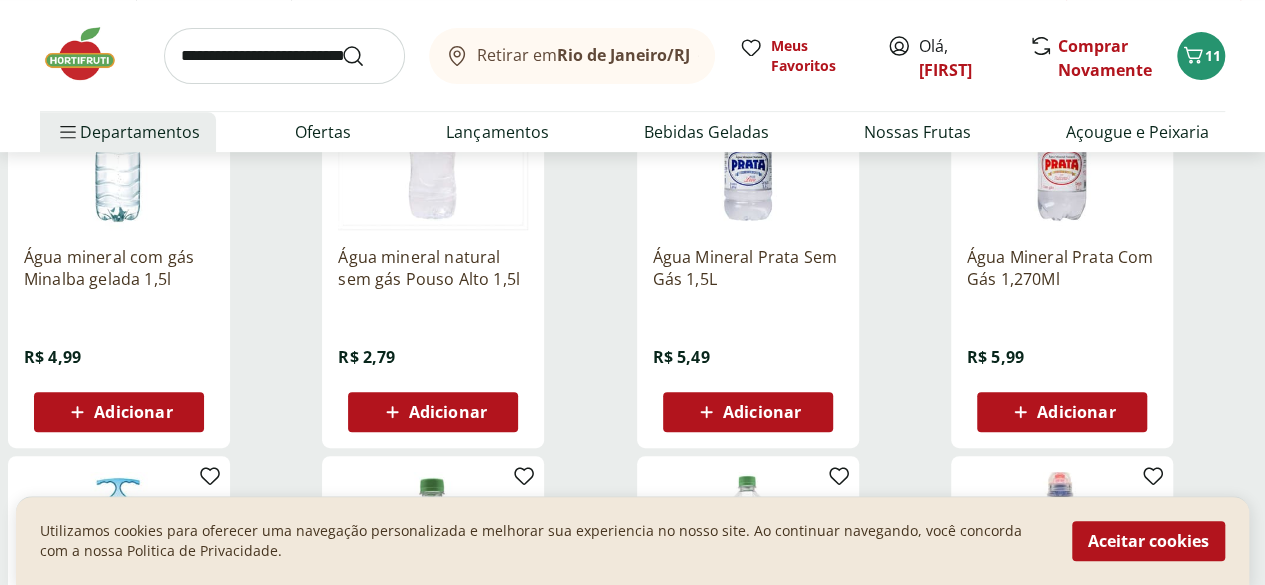 click on "Adicionar" at bounding box center (1076, 412) 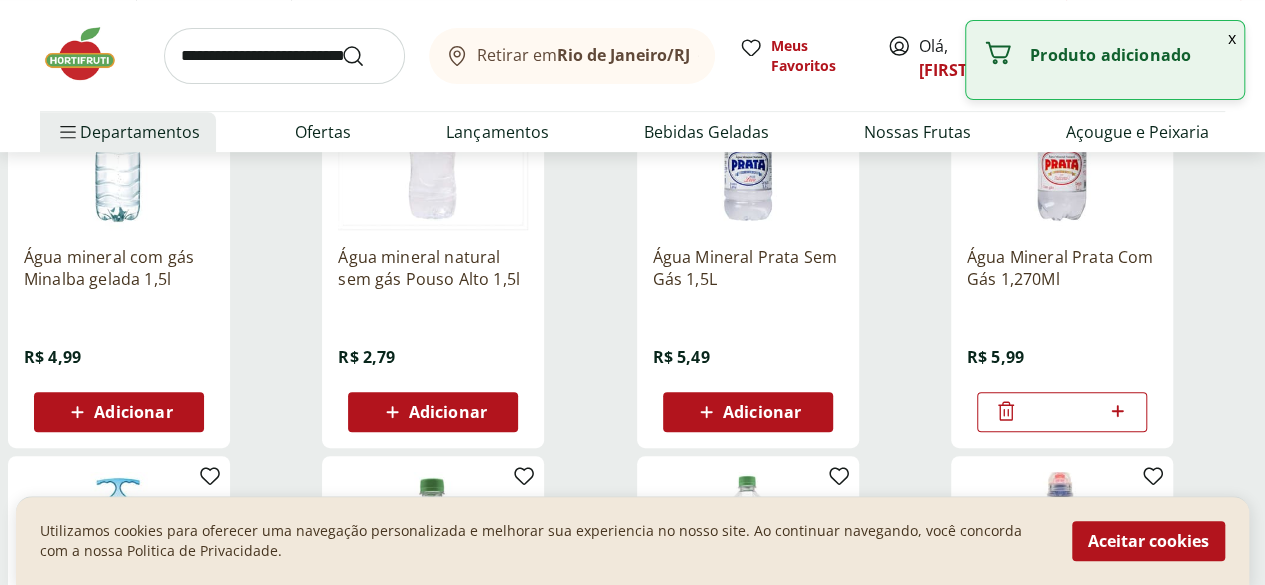 click 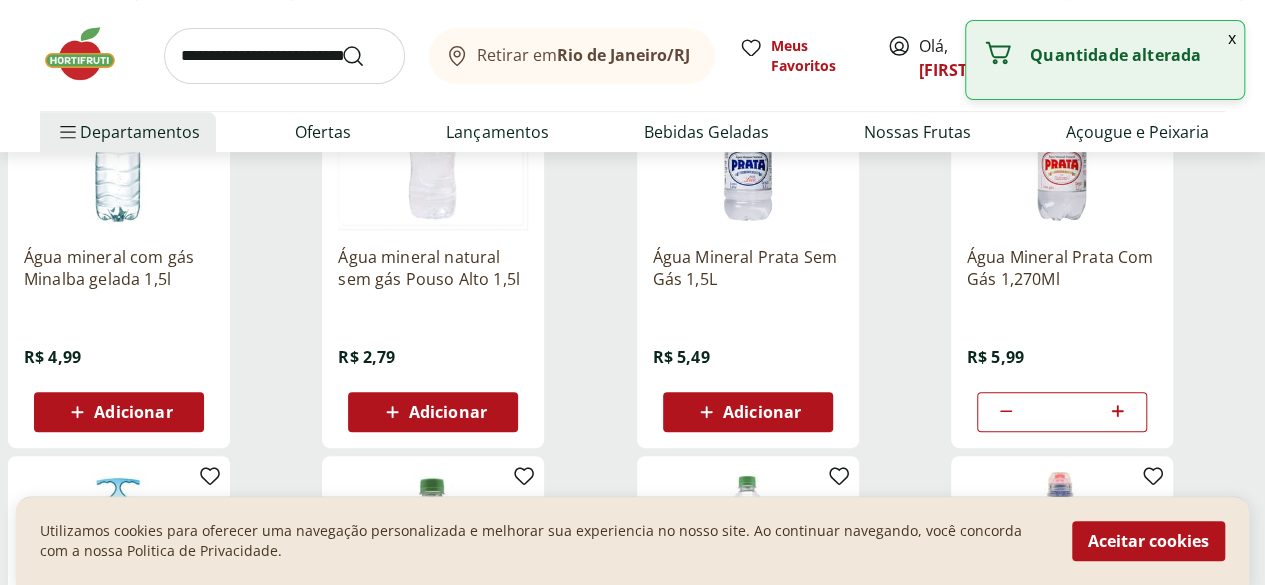click on "Adicionar" at bounding box center [762, 412] 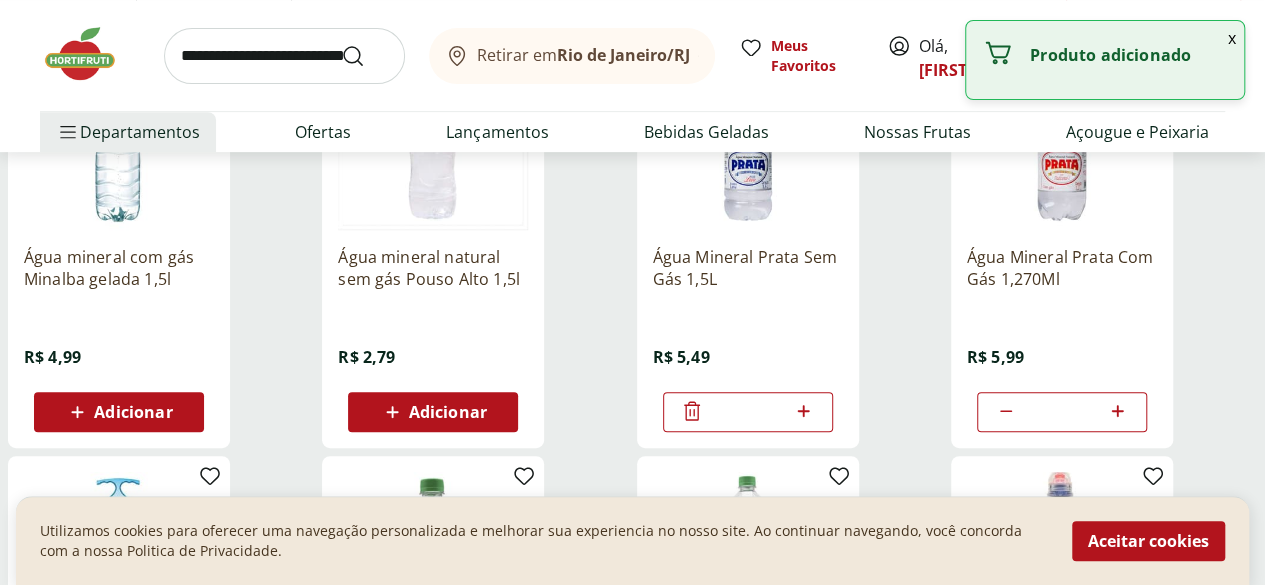 click 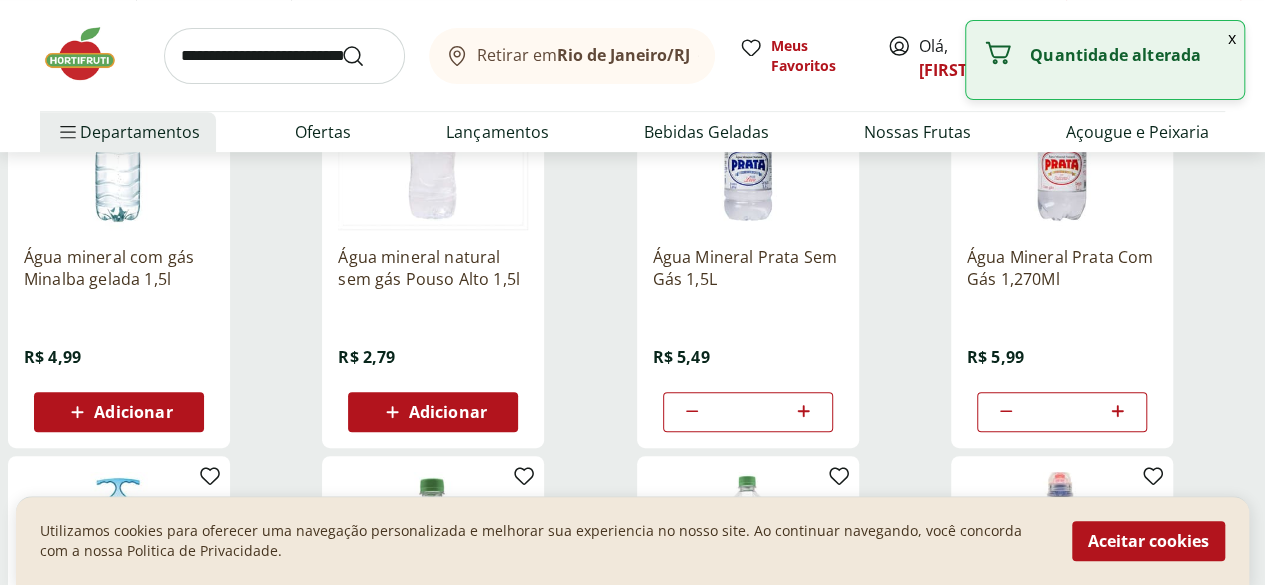 click 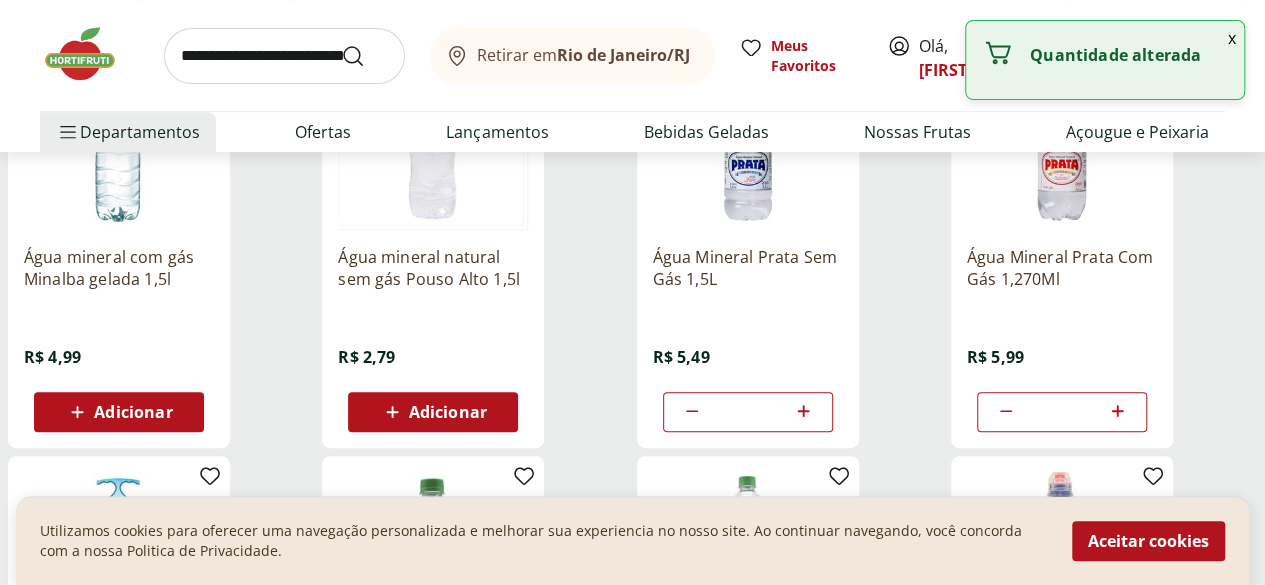 type on "*" 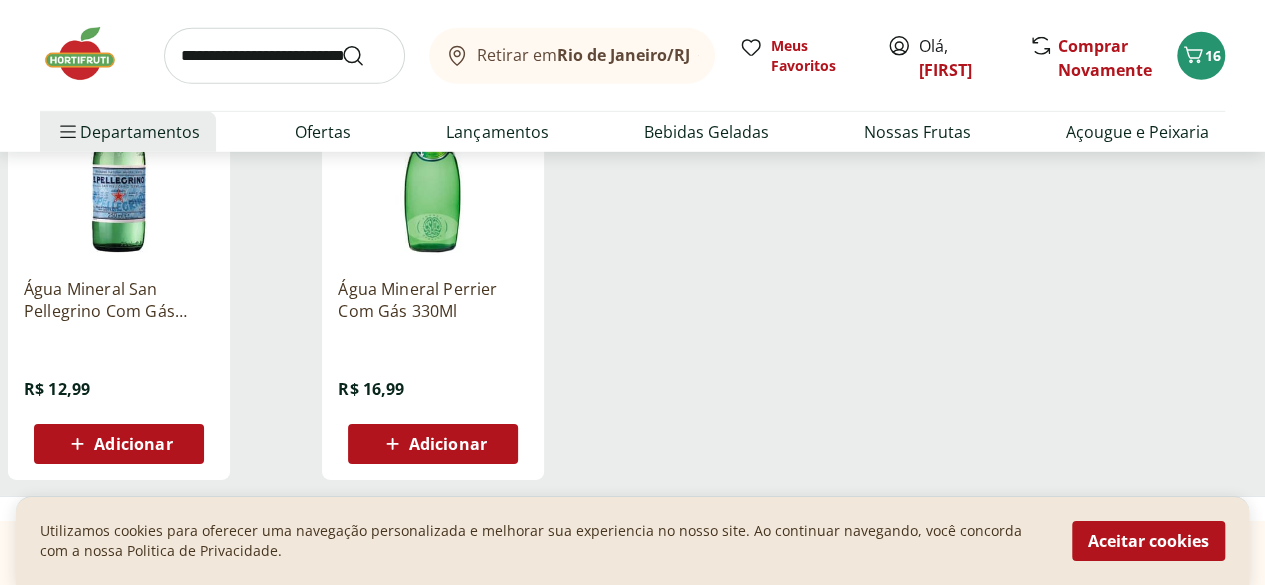 scroll, scrollTop: 0, scrollLeft: 0, axis: both 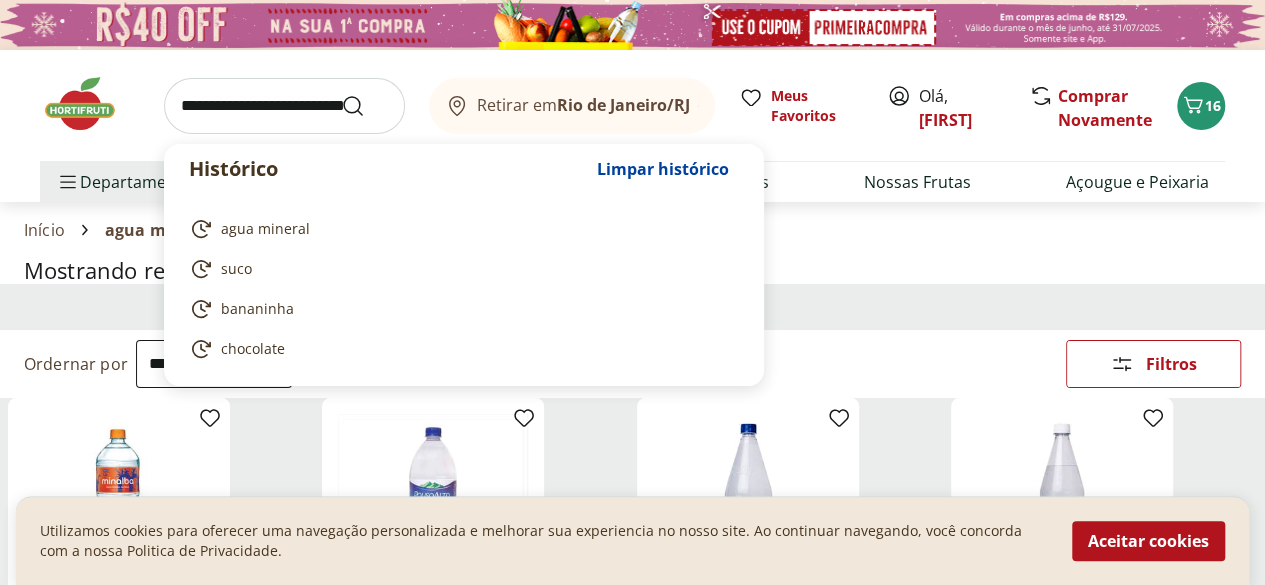 click at bounding box center (284, 106) 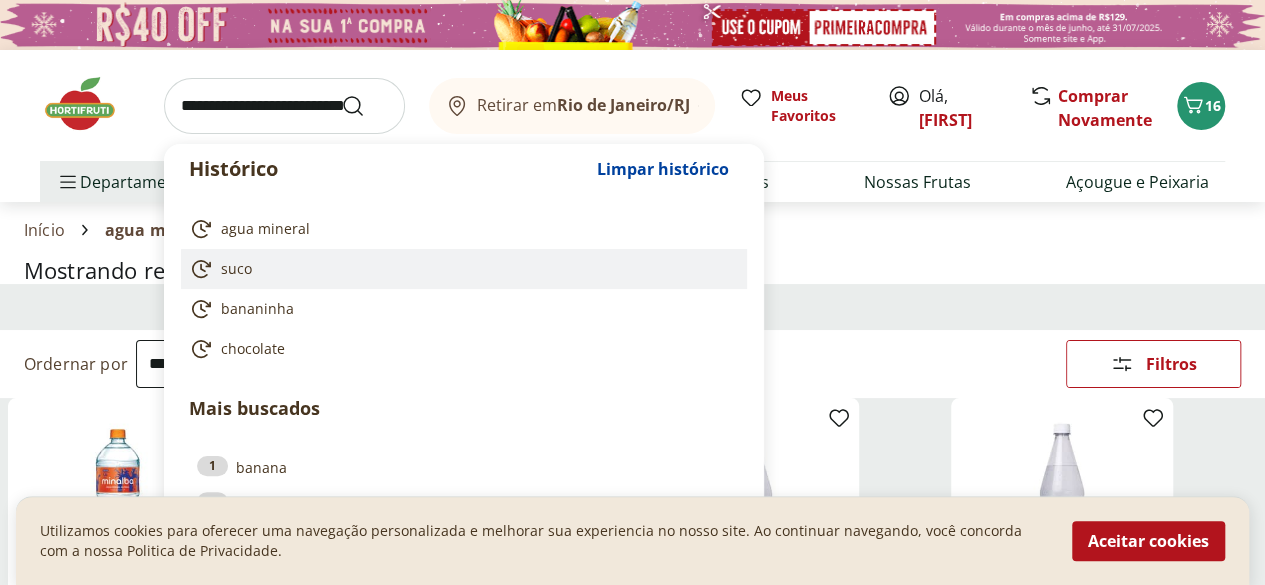 click on "suco" at bounding box center [460, 269] 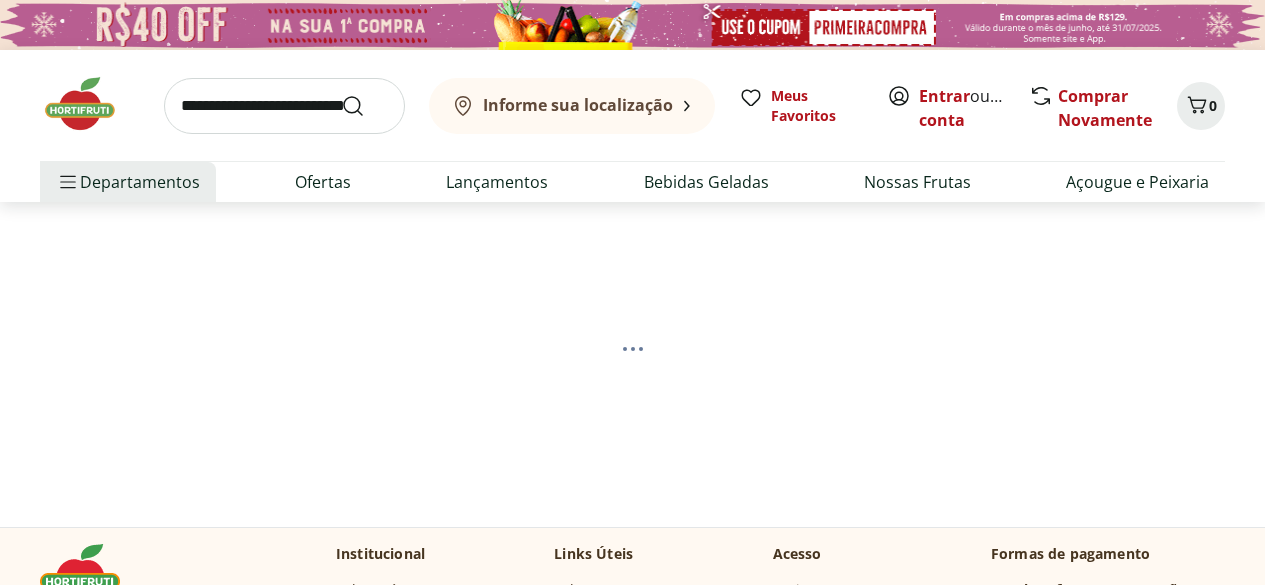 scroll, scrollTop: 0, scrollLeft: 0, axis: both 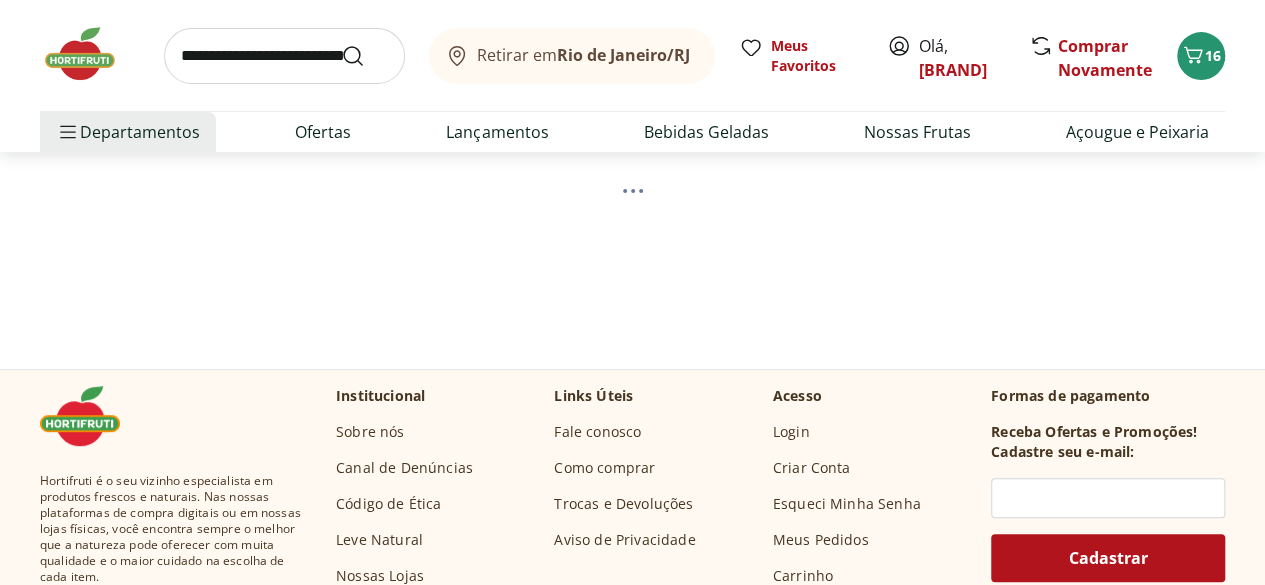 select on "**********" 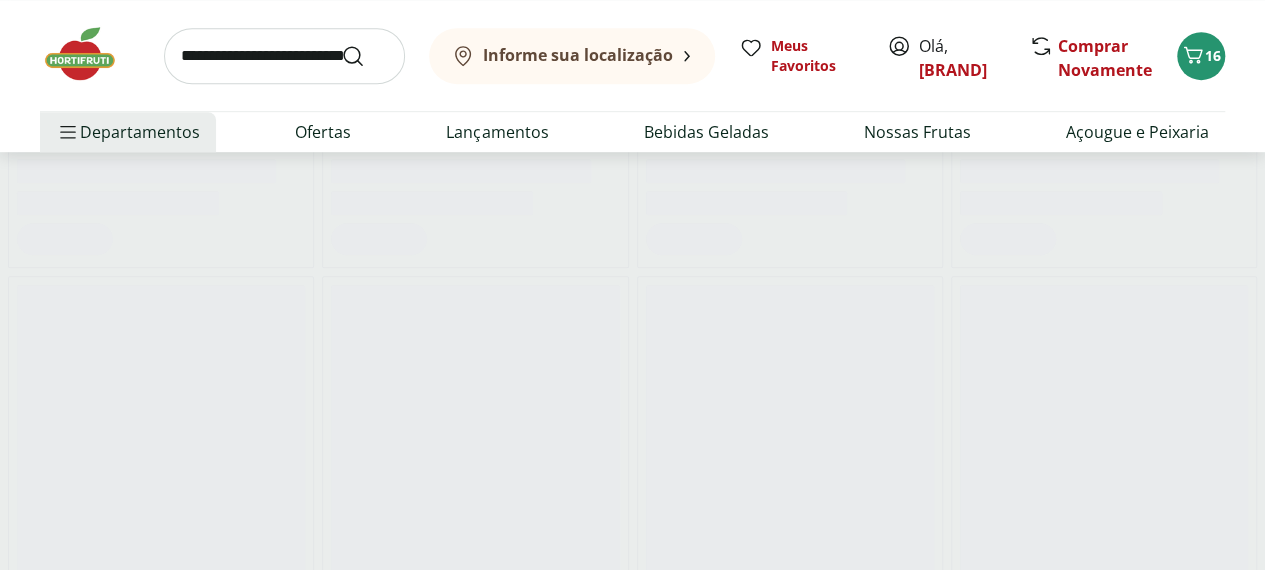 scroll, scrollTop: 559, scrollLeft: 0, axis: vertical 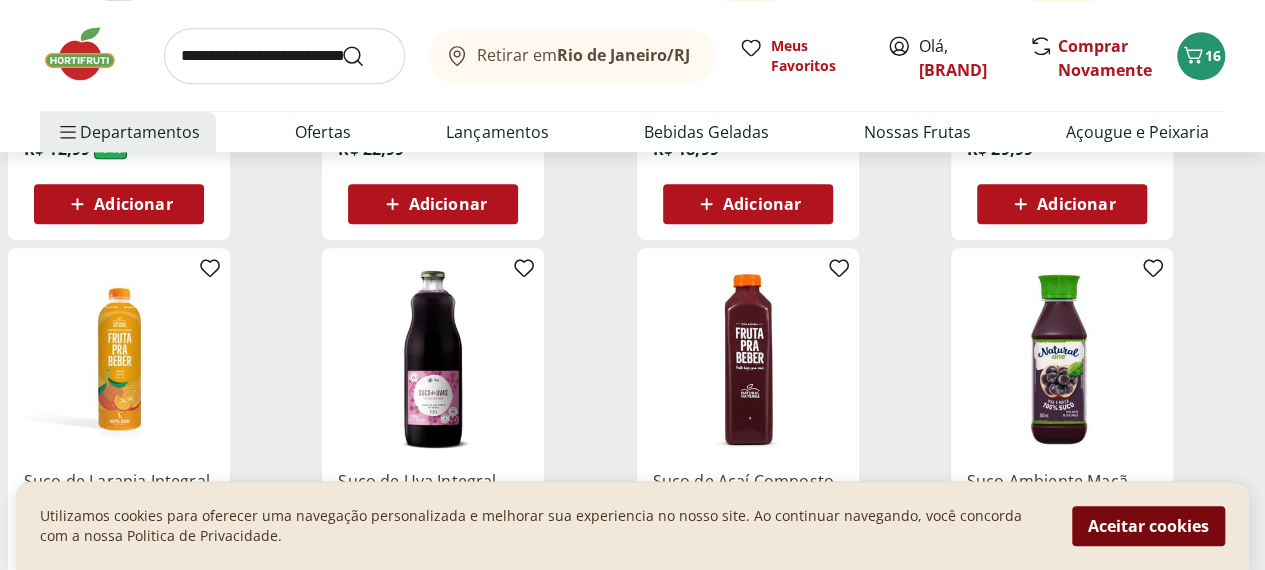 click on "Aceitar cookies" at bounding box center (1148, 526) 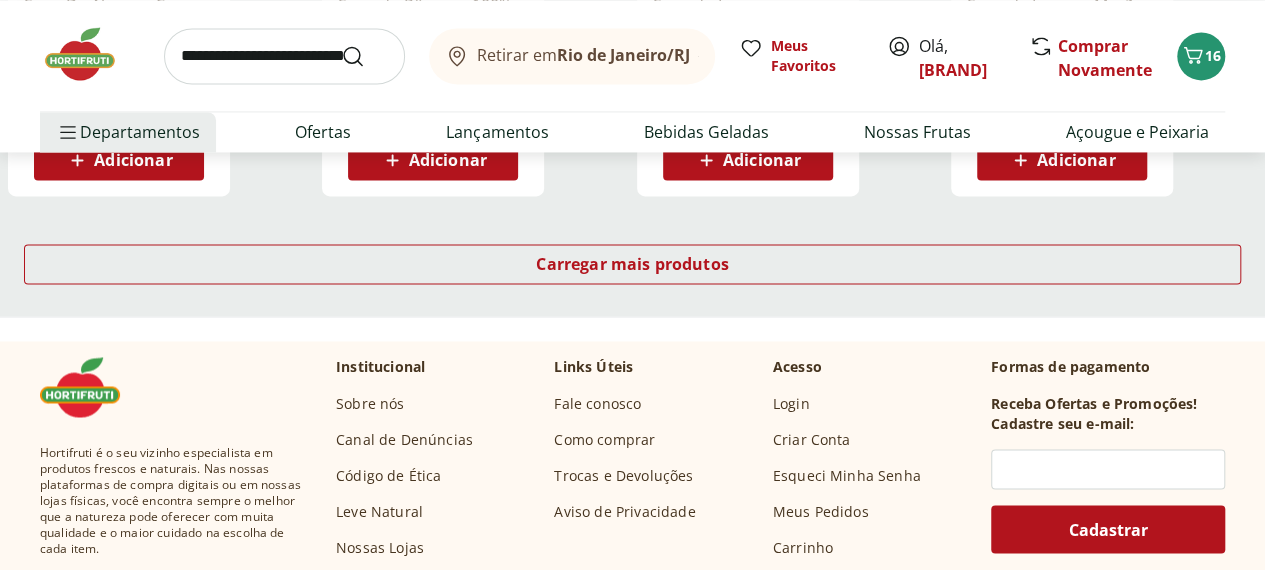 scroll, scrollTop: 1499, scrollLeft: 0, axis: vertical 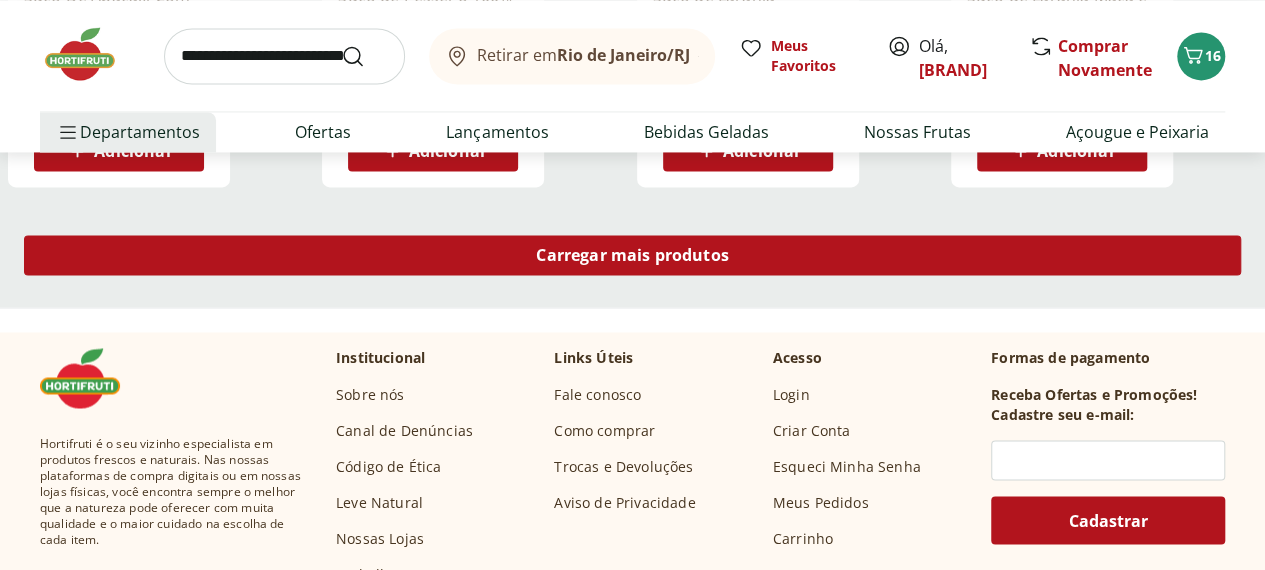 click on "Carregar mais produtos" at bounding box center [632, 255] 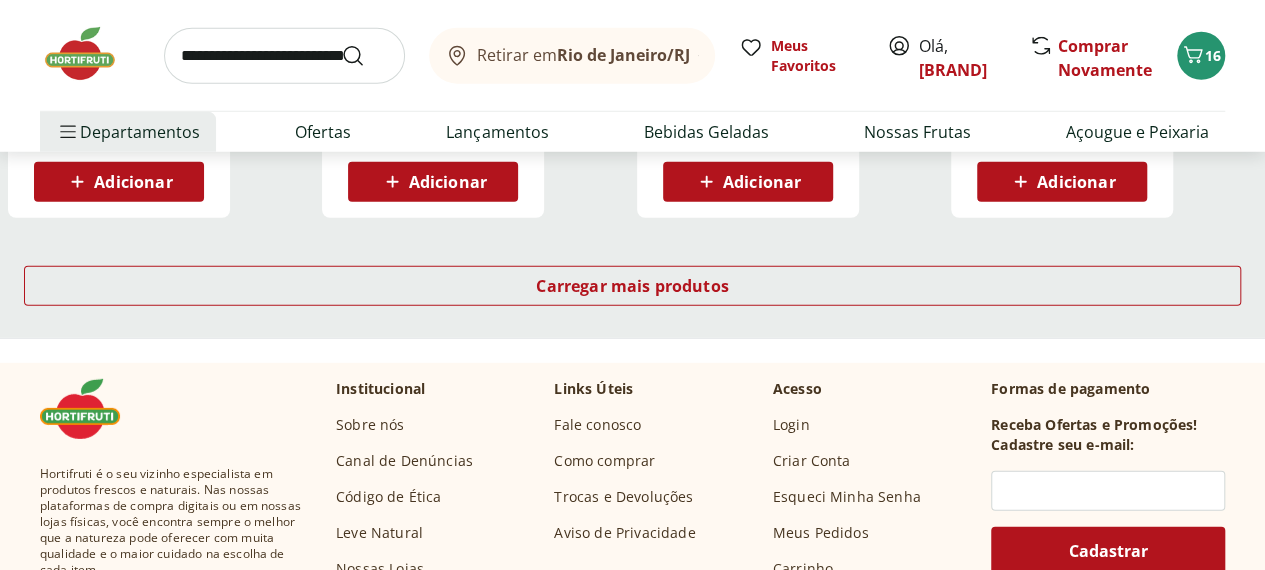 scroll, scrollTop: 2808, scrollLeft: 0, axis: vertical 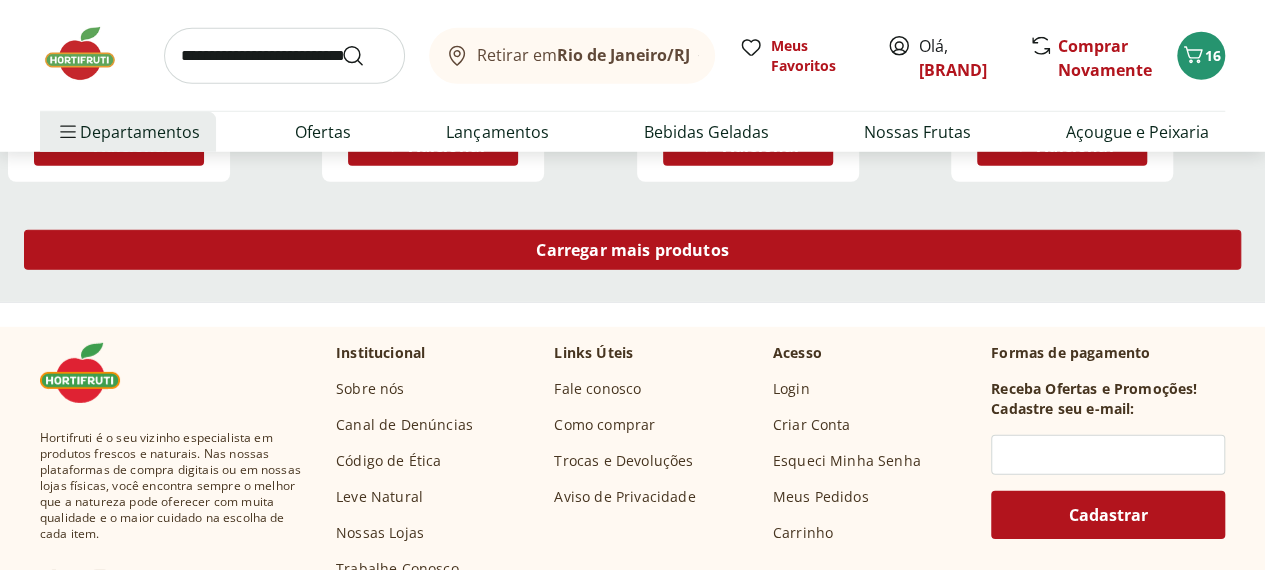 click on "Carregar mais produtos" at bounding box center [632, 250] 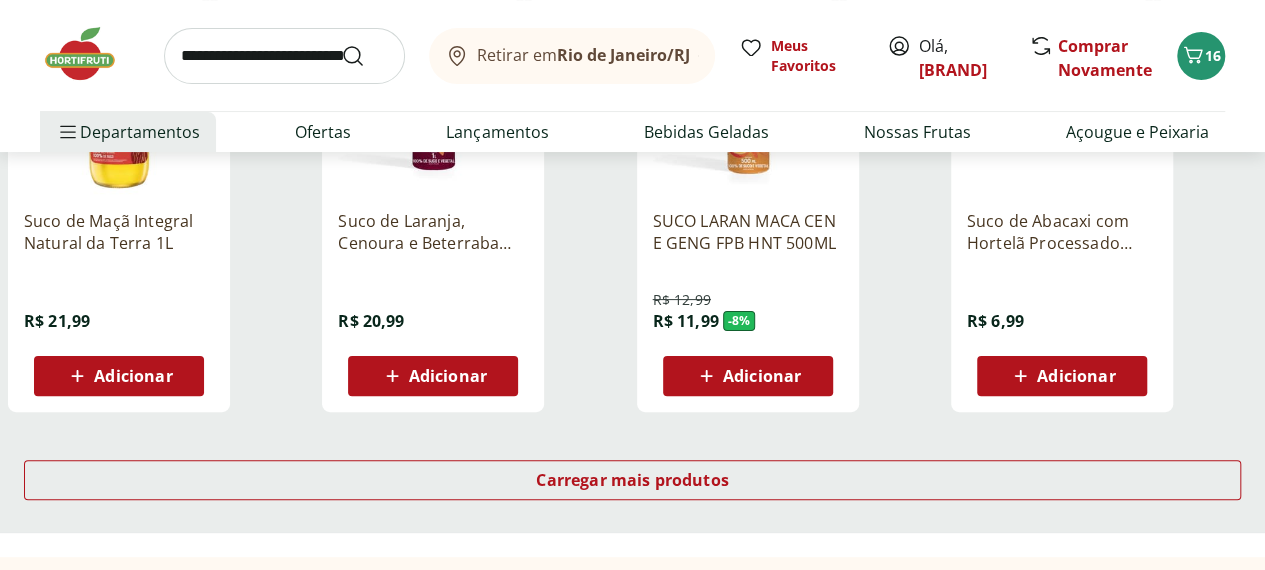 scroll, scrollTop: 3889, scrollLeft: 0, axis: vertical 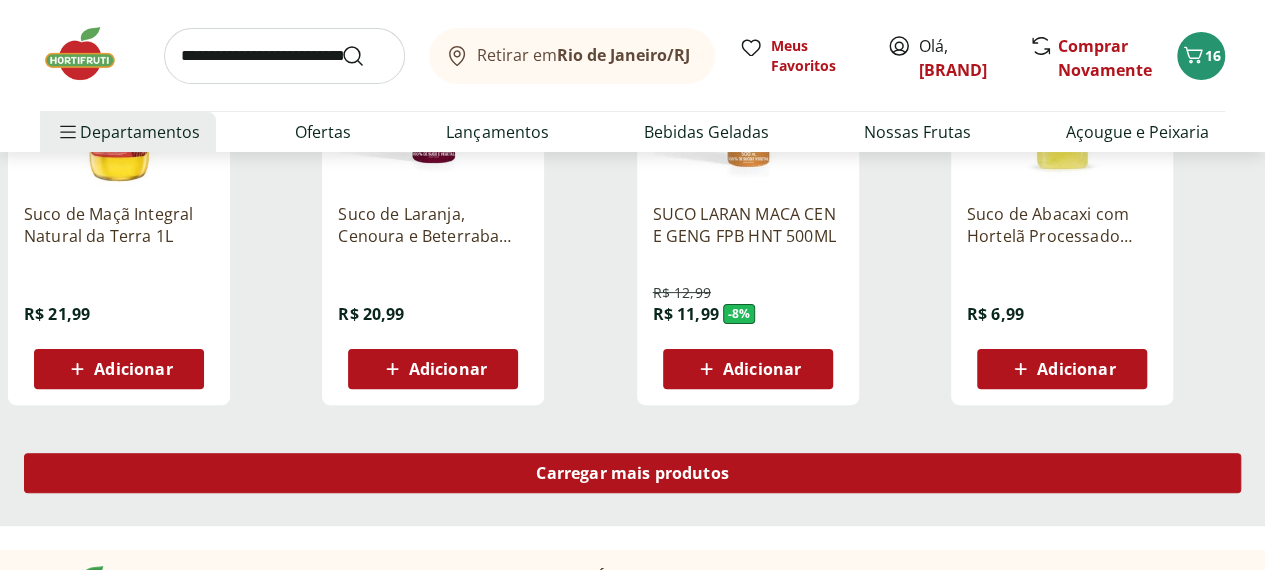 click on "Carregar mais produtos" at bounding box center [632, 473] 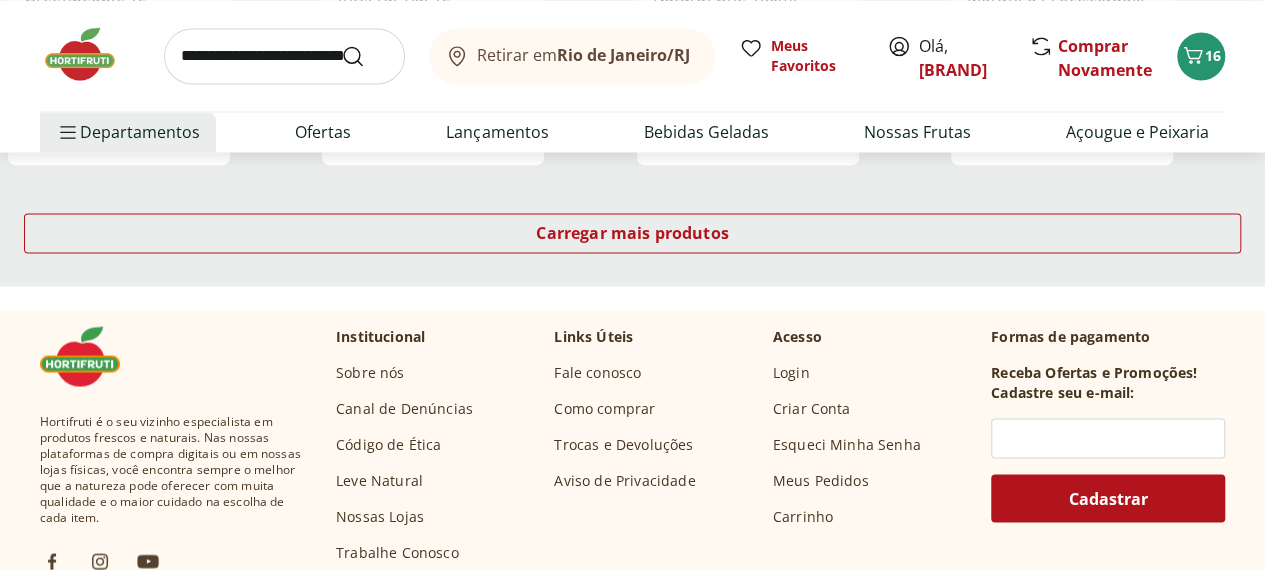 scroll, scrollTop: 5452, scrollLeft: 0, axis: vertical 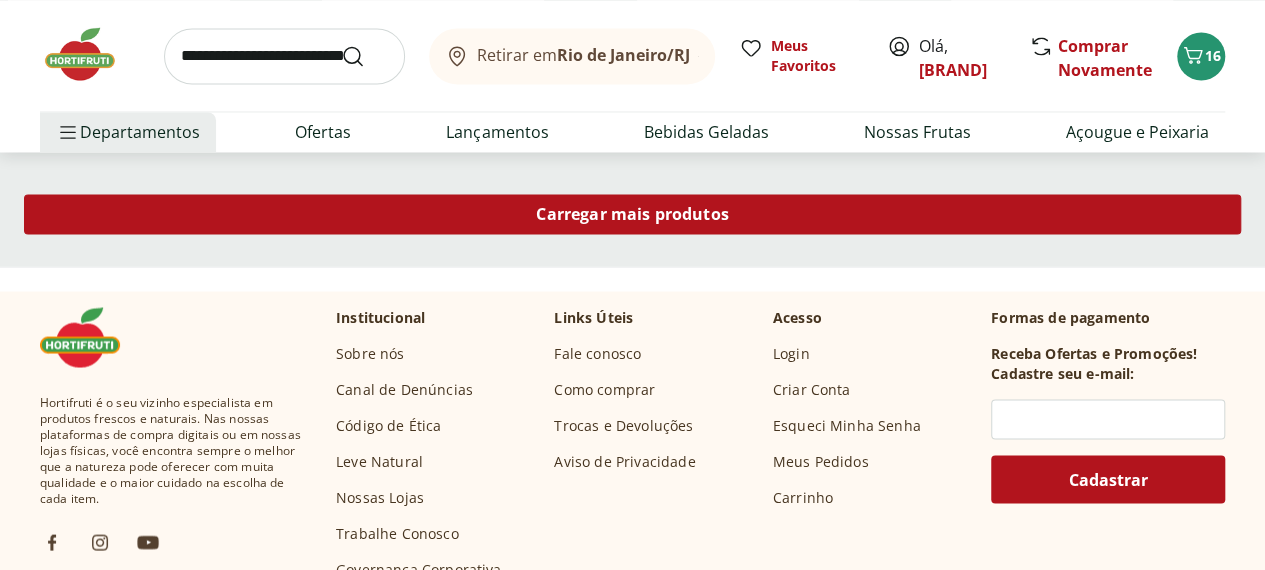 click on "Carregar mais produtos" at bounding box center [632, 214] 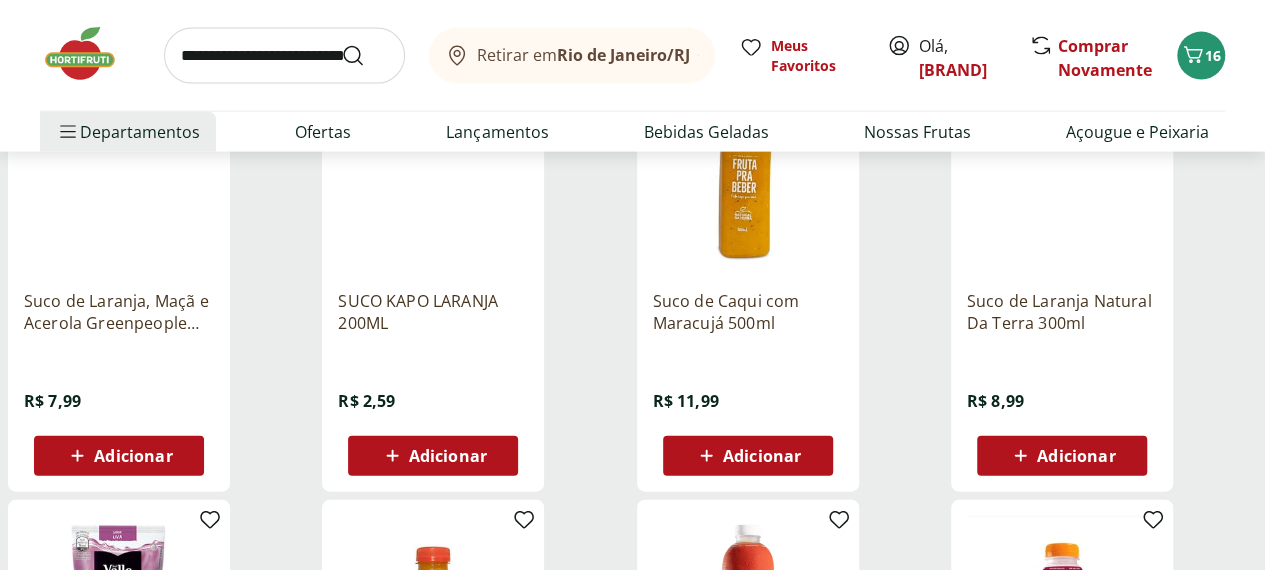 scroll, scrollTop: 5989, scrollLeft: 0, axis: vertical 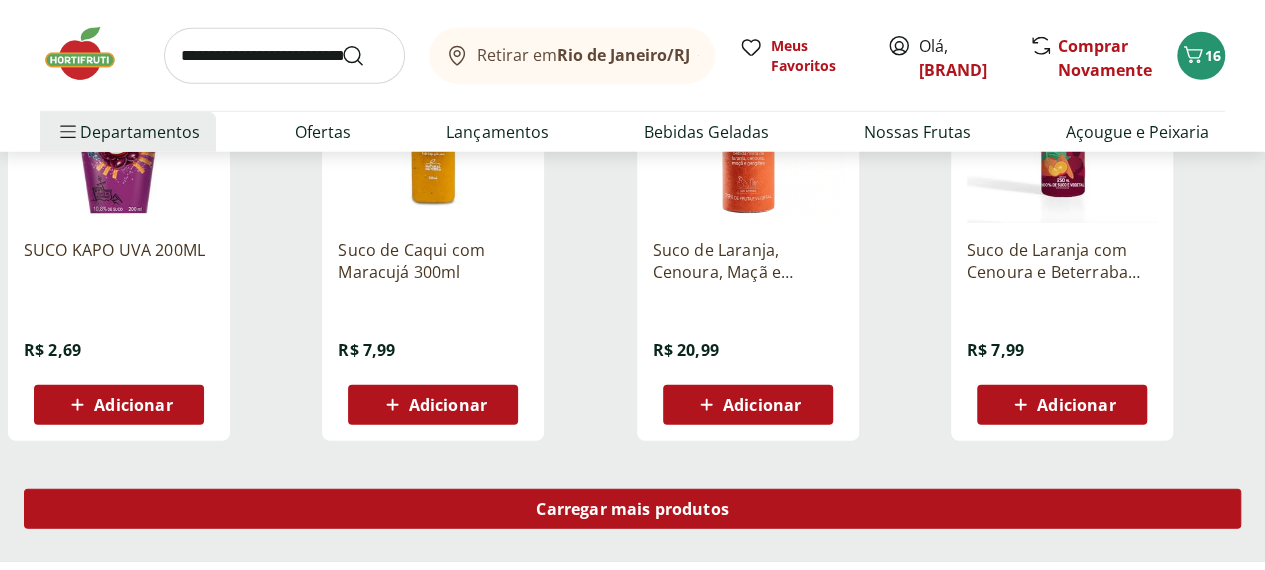click on "Carregar mais produtos" at bounding box center [632, 509] 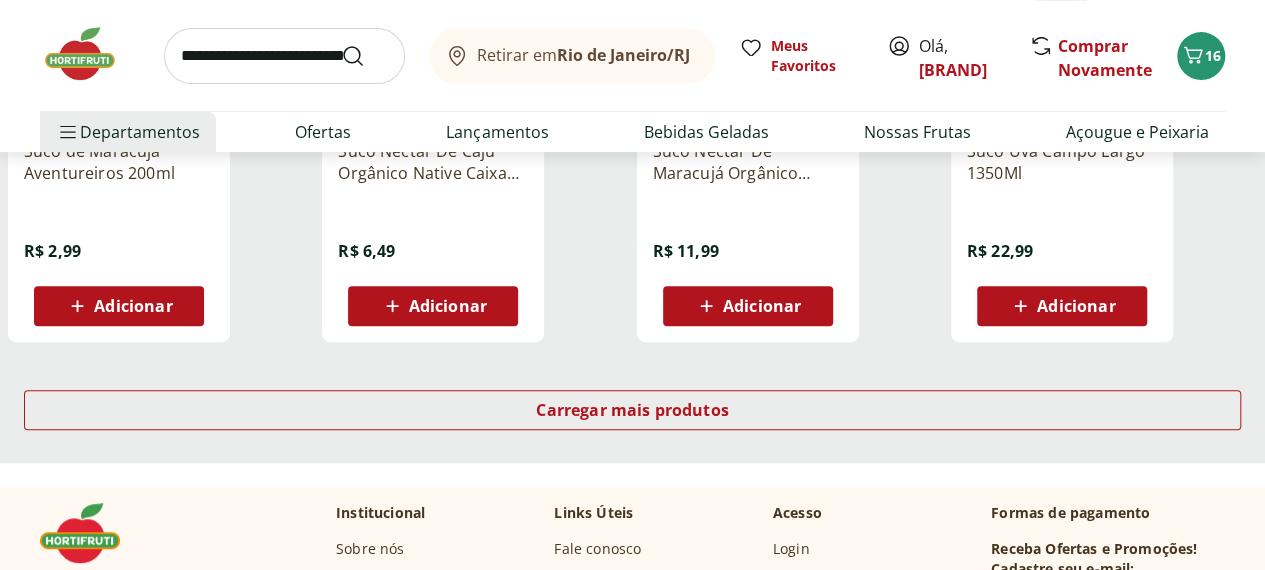 scroll, scrollTop: 7914, scrollLeft: 0, axis: vertical 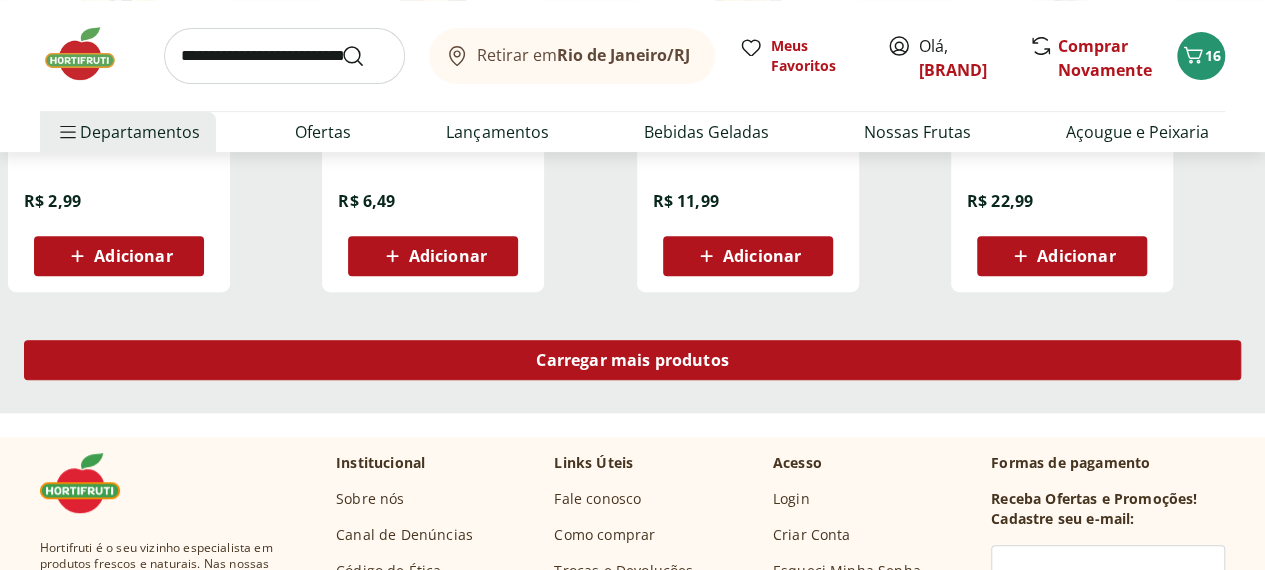 click on "Carregar mais produtos" at bounding box center (632, 360) 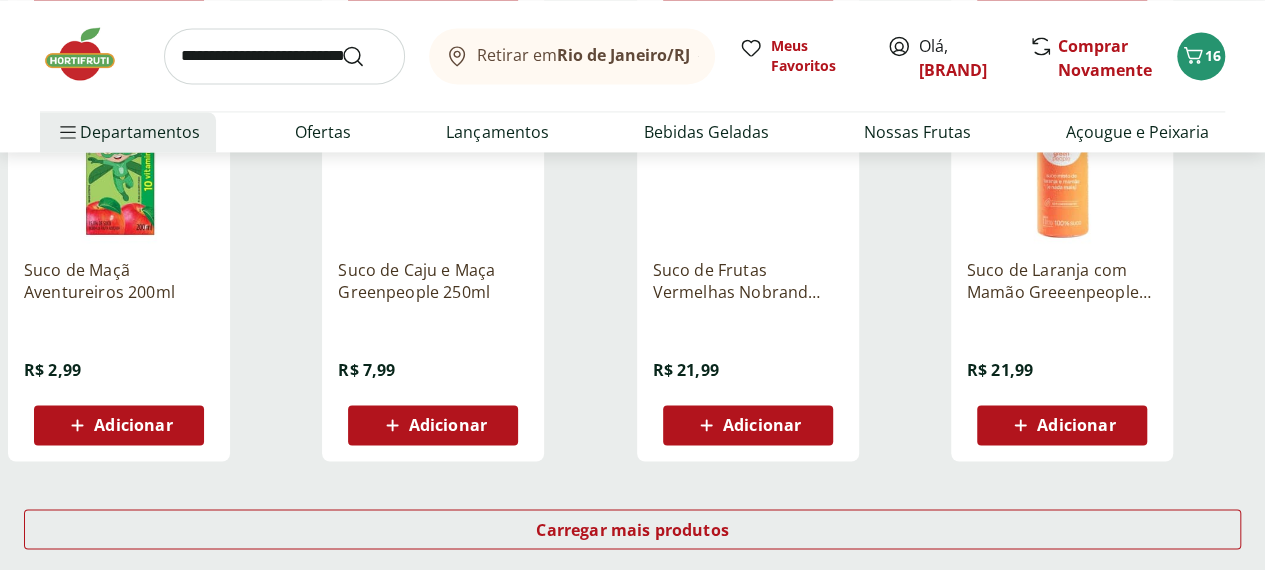 scroll, scrollTop: 9120, scrollLeft: 0, axis: vertical 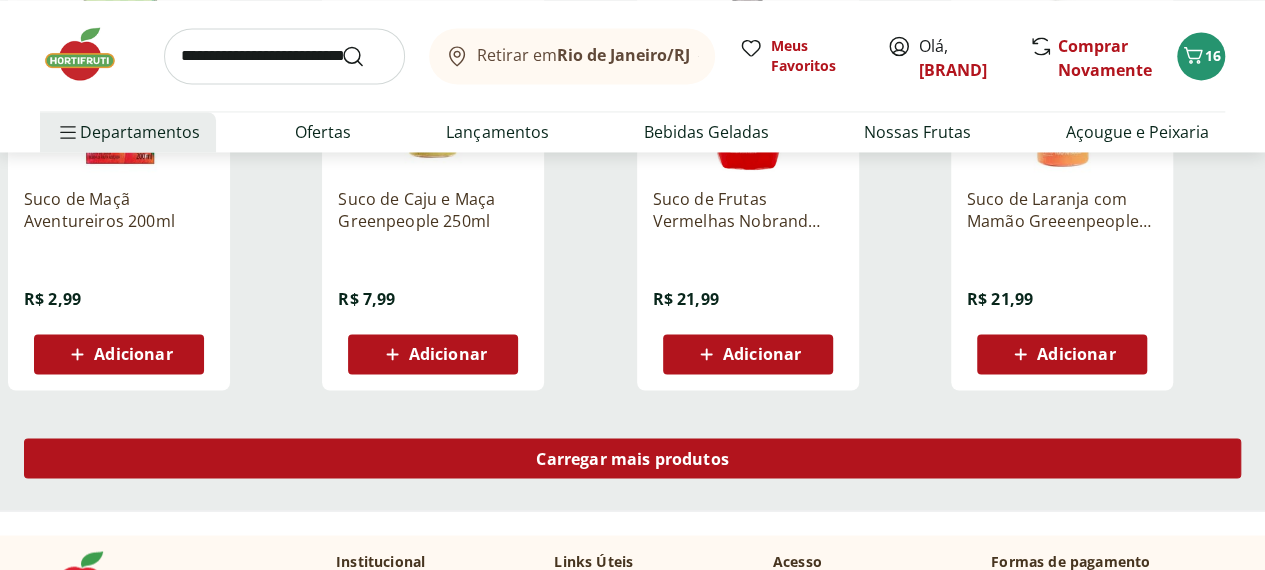 click on "Carregar mais produtos" at bounding box center (632, 458) 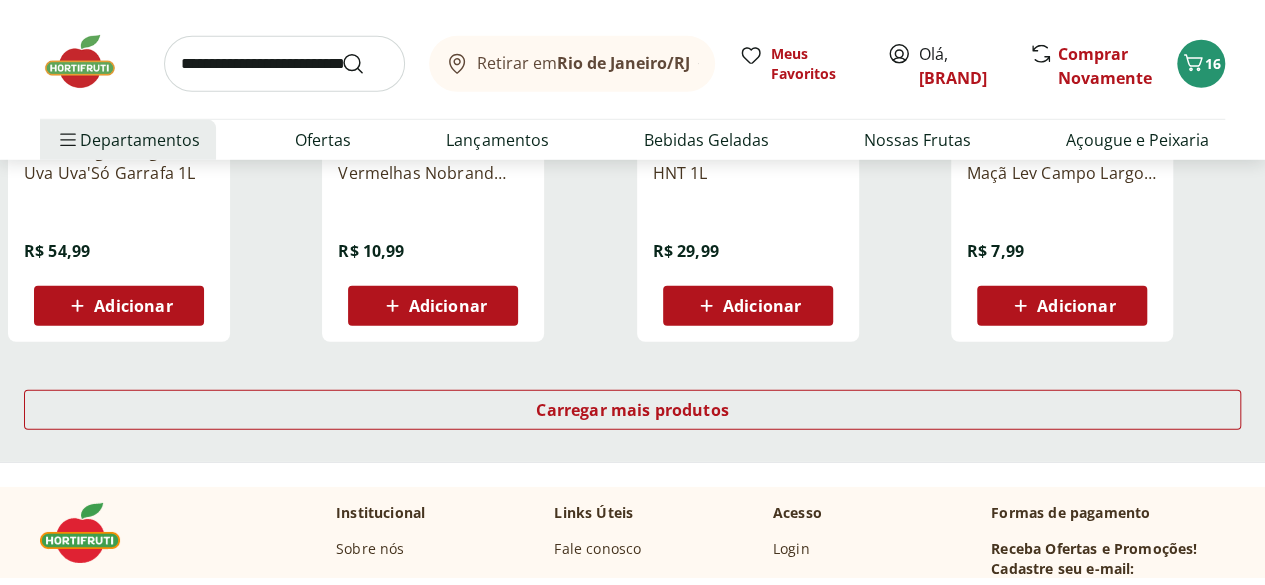 scroll, scrollTop: 10495, scrollLeft: 0, axis: vertical 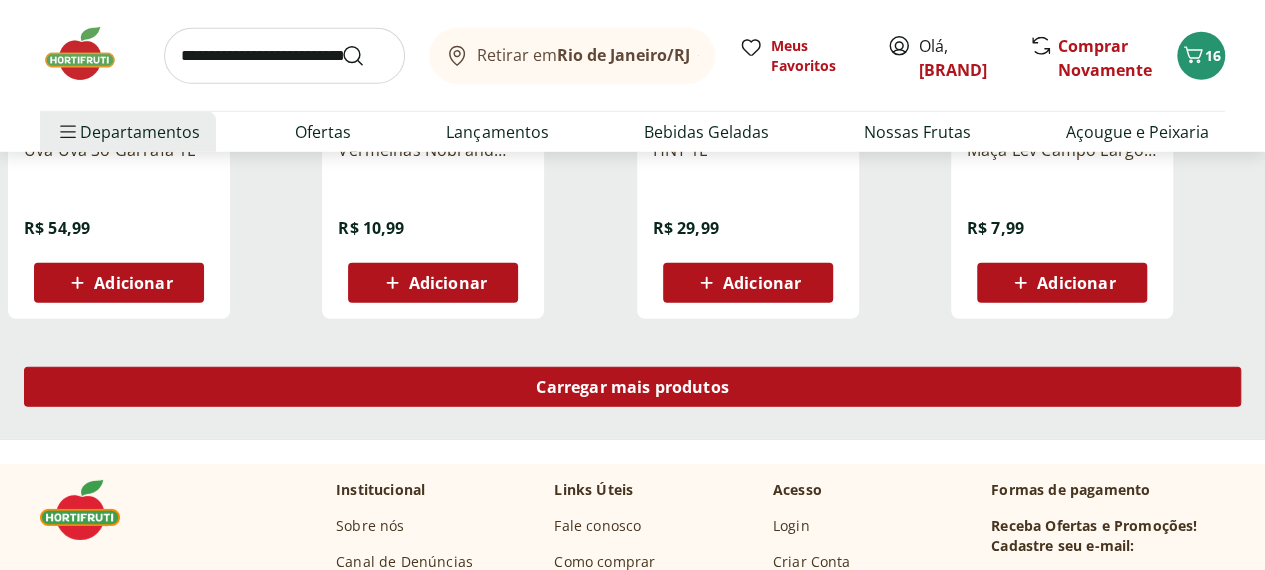 click on "Carregar mais produtos" at bounding box center (632, 387) 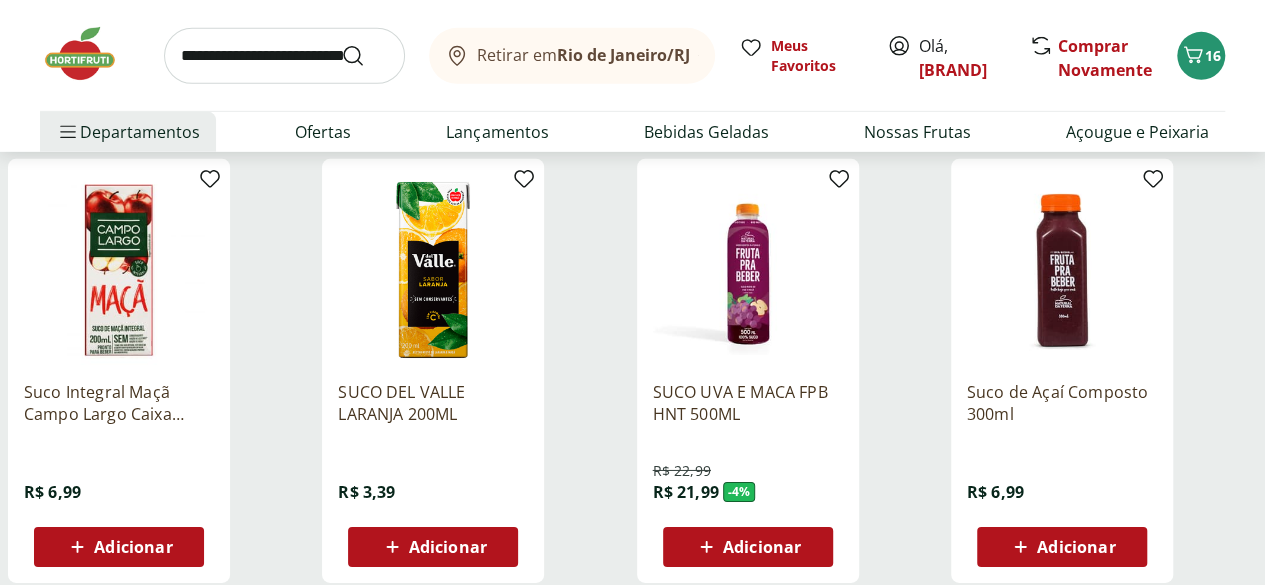 scroll, scrollTop: 10654, scrollLeft: 0, axis: vertical 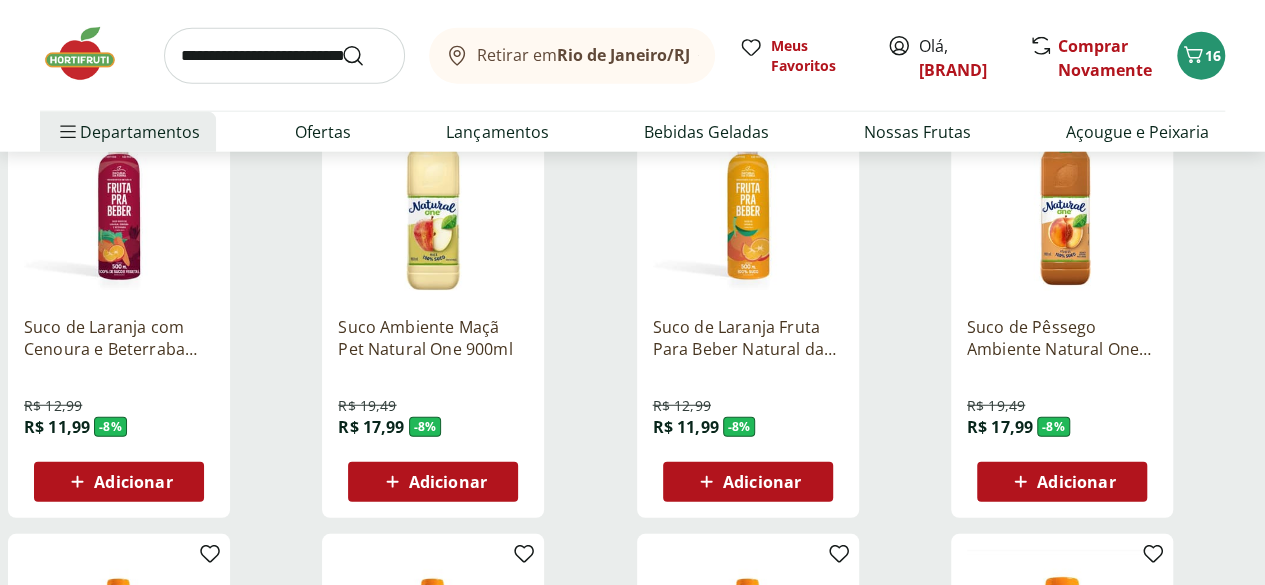 click on "Suco de Laranja com Cenoura e Beterraba Fruta Para Beber Natural da Terra 500ml" at bounding box center (119, 338) 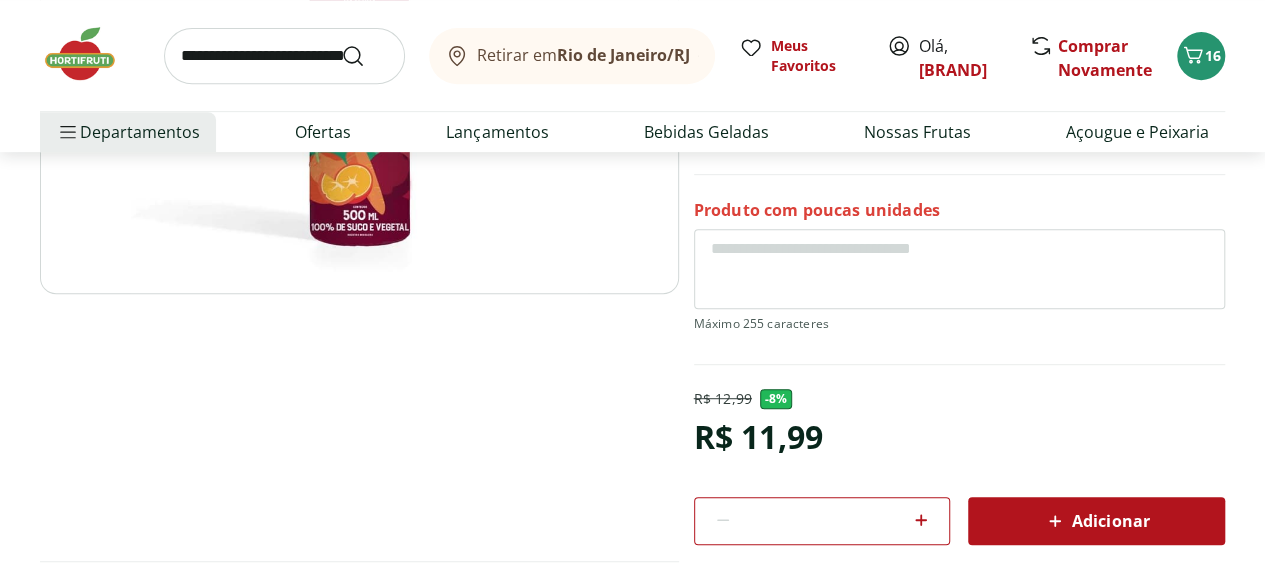 scroll, scrollTop: 418, scrollLeft: 0, axis: vertical 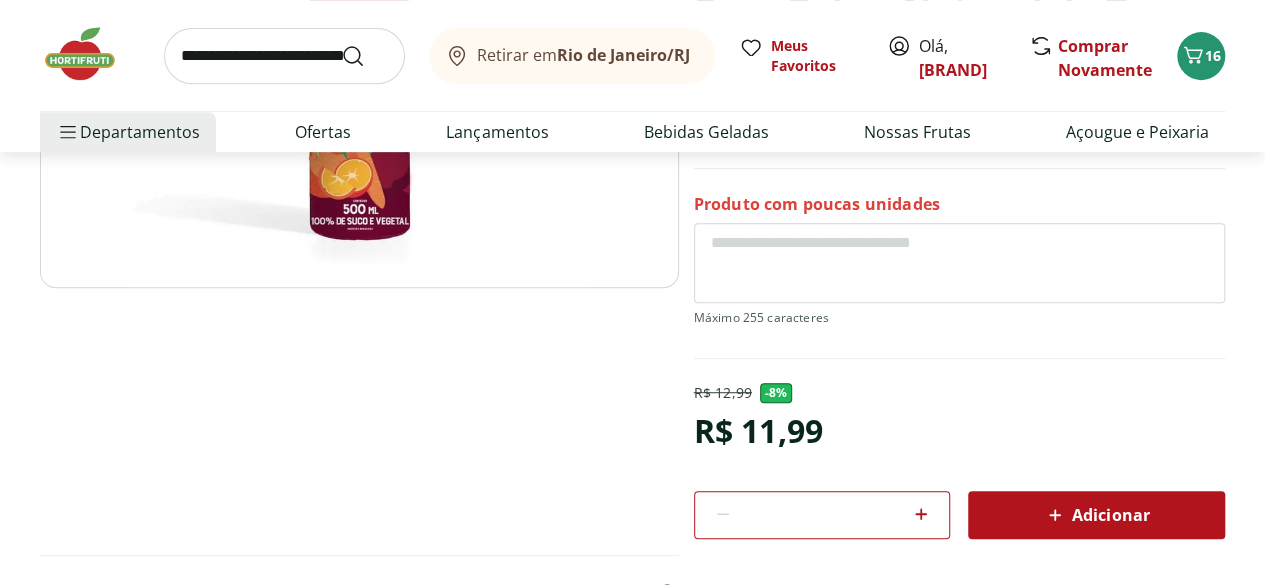 click at bounding box center (959, 263) 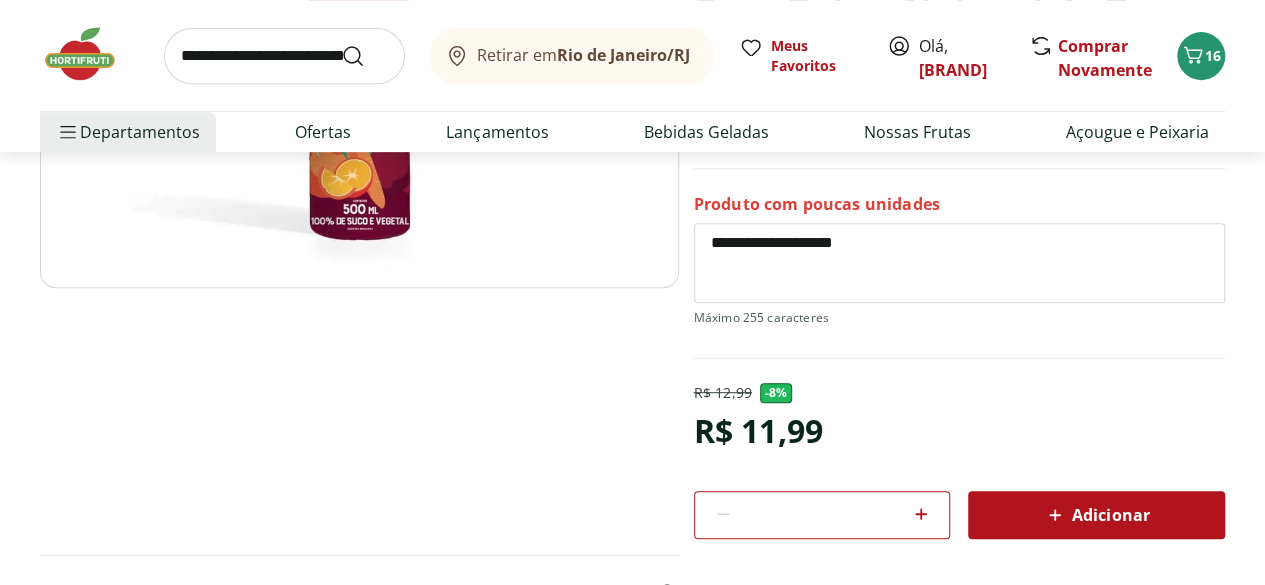 click on "**********" at bounding box center (959, 263) 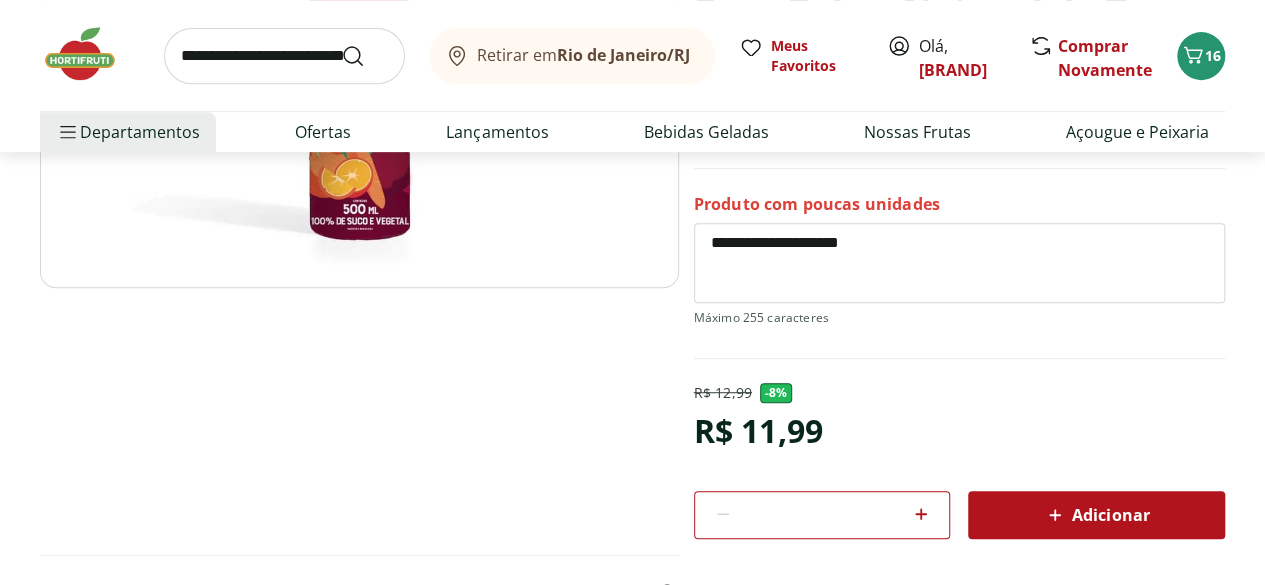 click on "**********" at bounding box center (959, 263) 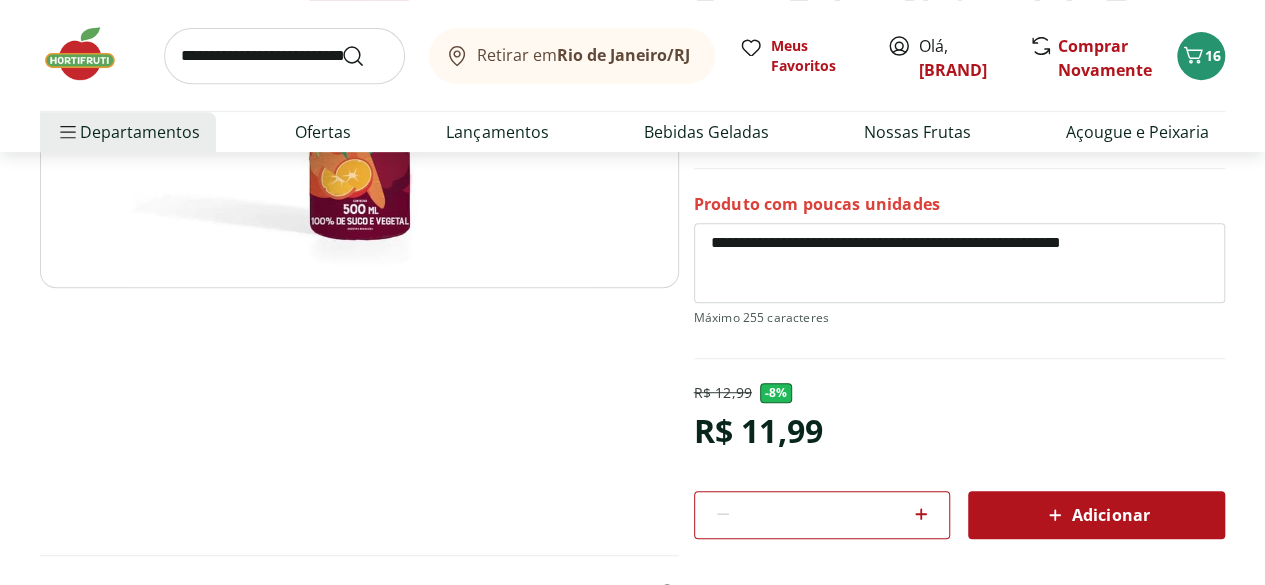 type on "**********" 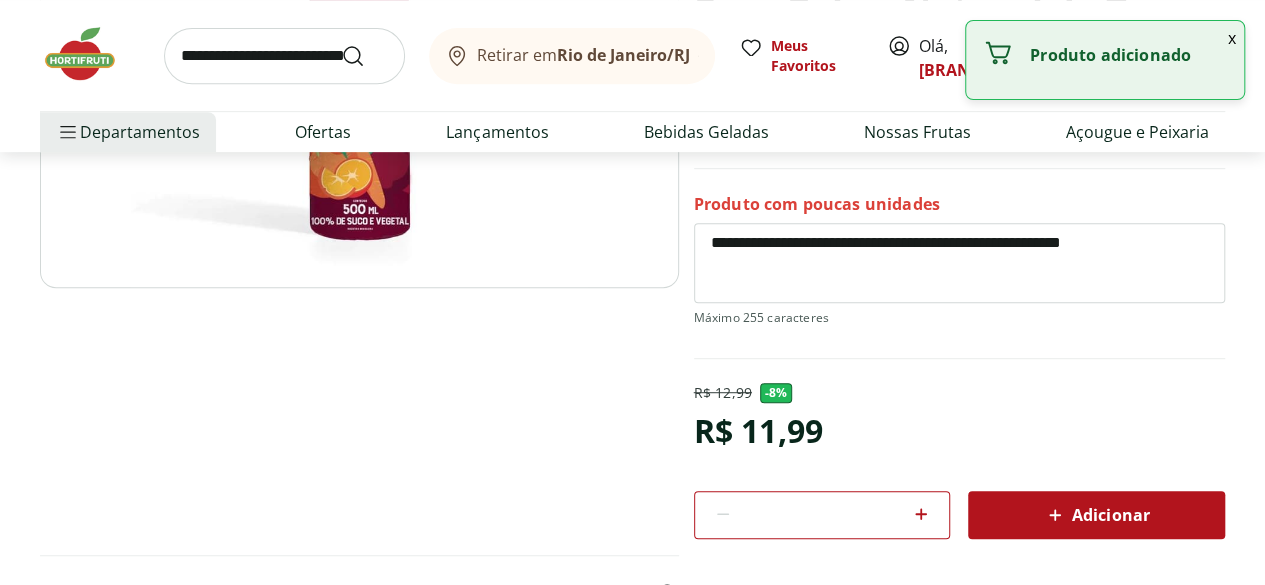 scroll, scrollTop: 0, scrollLeft: 0, axis: both 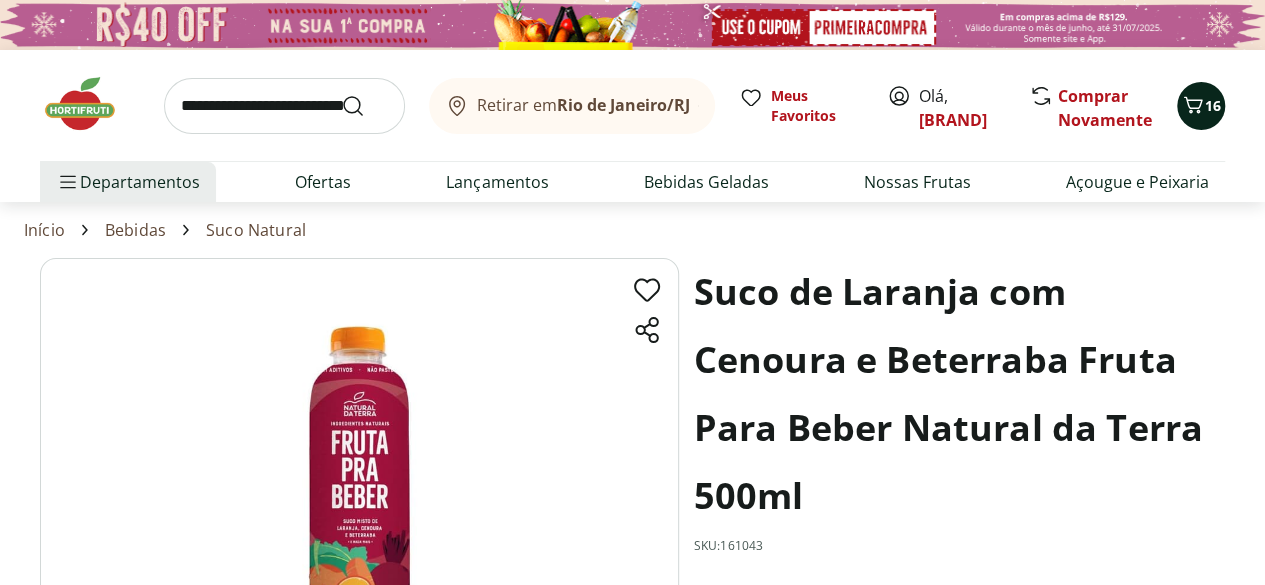 click 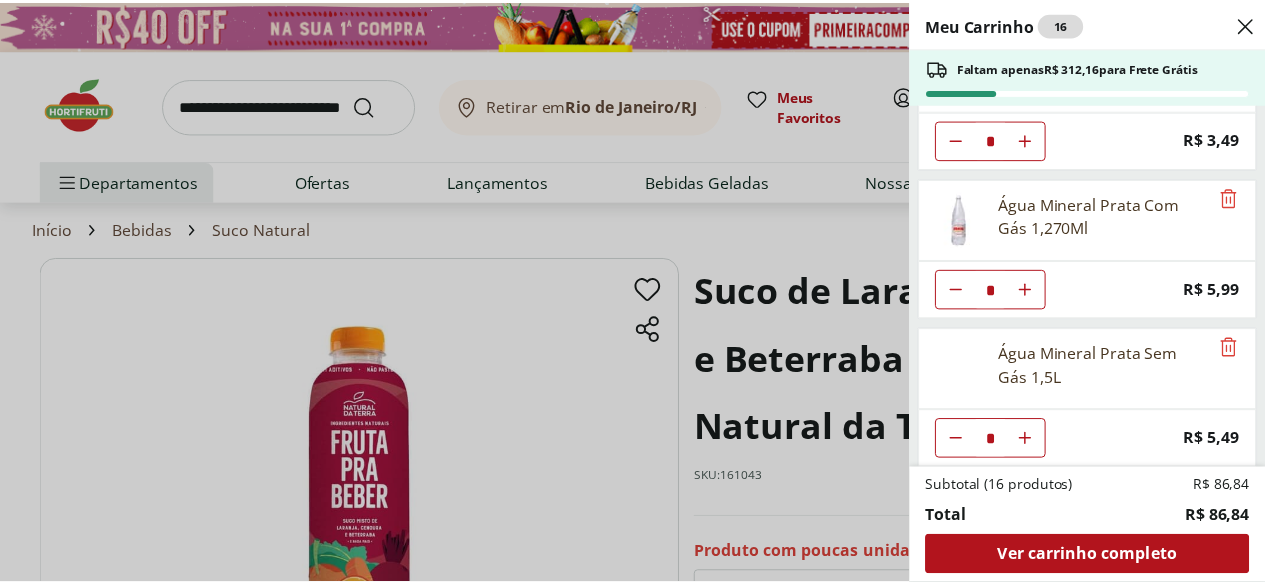 scroll, scrollTop: 0, scrollLeft: 0, axis: both 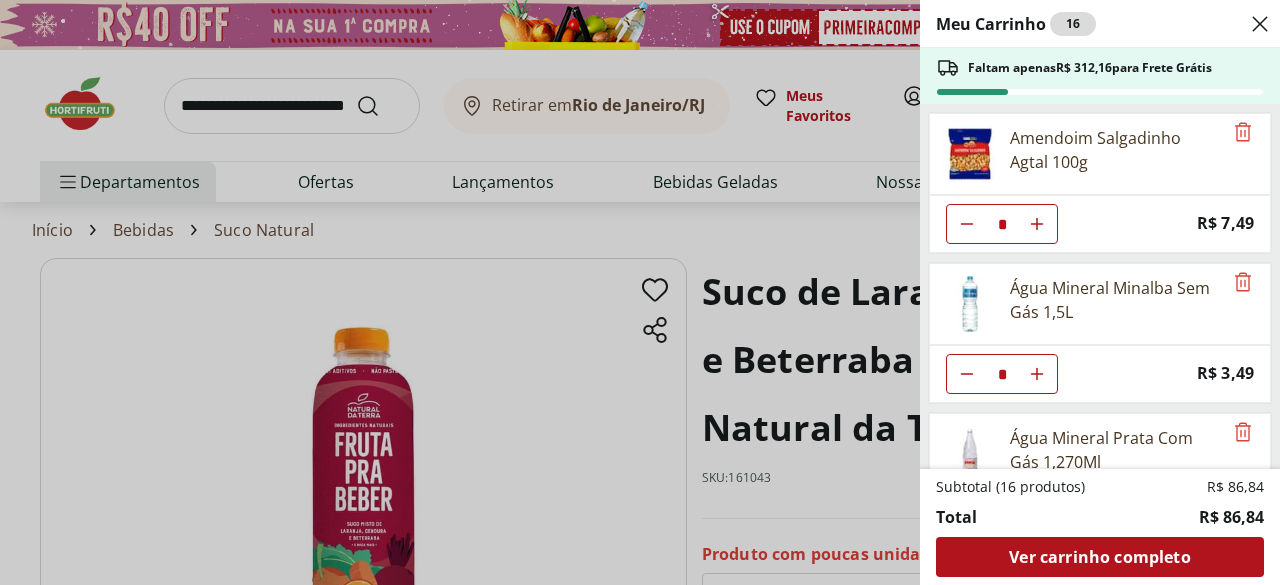 click on "Meu Carrinho 16 Faltam apenas  R$ 312,16  para Frete Grátis Amendoim Salgadinho Agtal 100g * Price: R$ 7,49 Água Mineral Minalba Sem Gás 1,5L * Price: R$ 3,49 Água Mineral Prata Com Gás 1,270Ml * Price: R$ 5,99 Água Mineral Prata Sem Gás 1,5L * Price: R$ 5,49 Subtotal (16 produtos) R$ 86,84 Total R$ 86,84 Ver carrinho completo" at bounding box center [640, 292] 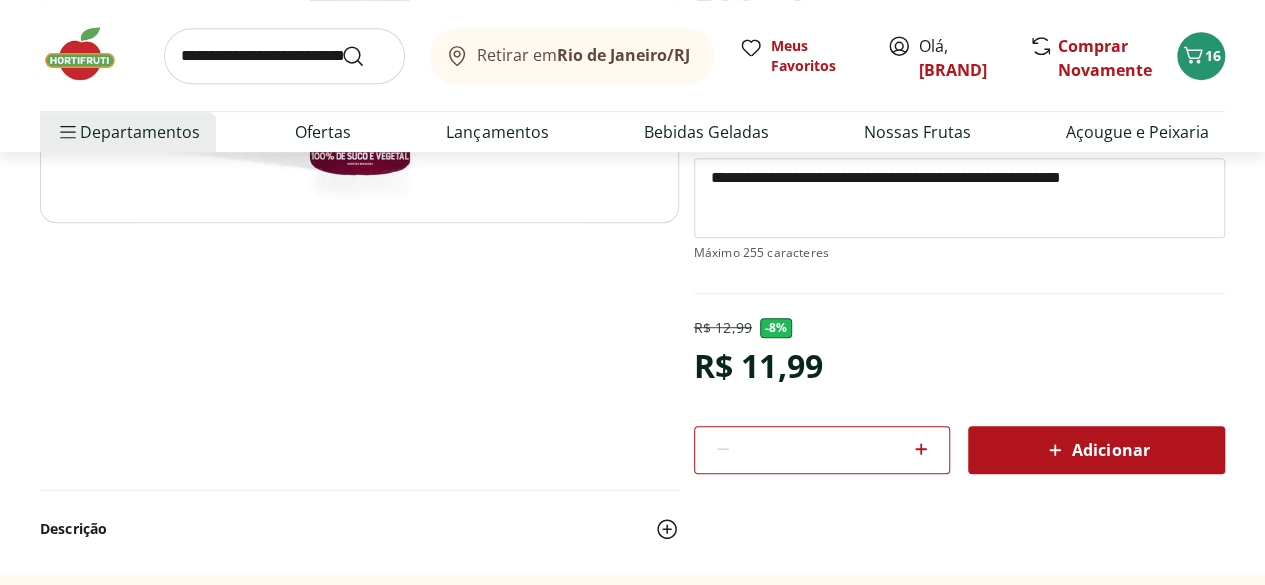scroll, scrollTop: 486, scrollLeft: 0, axis: vertical 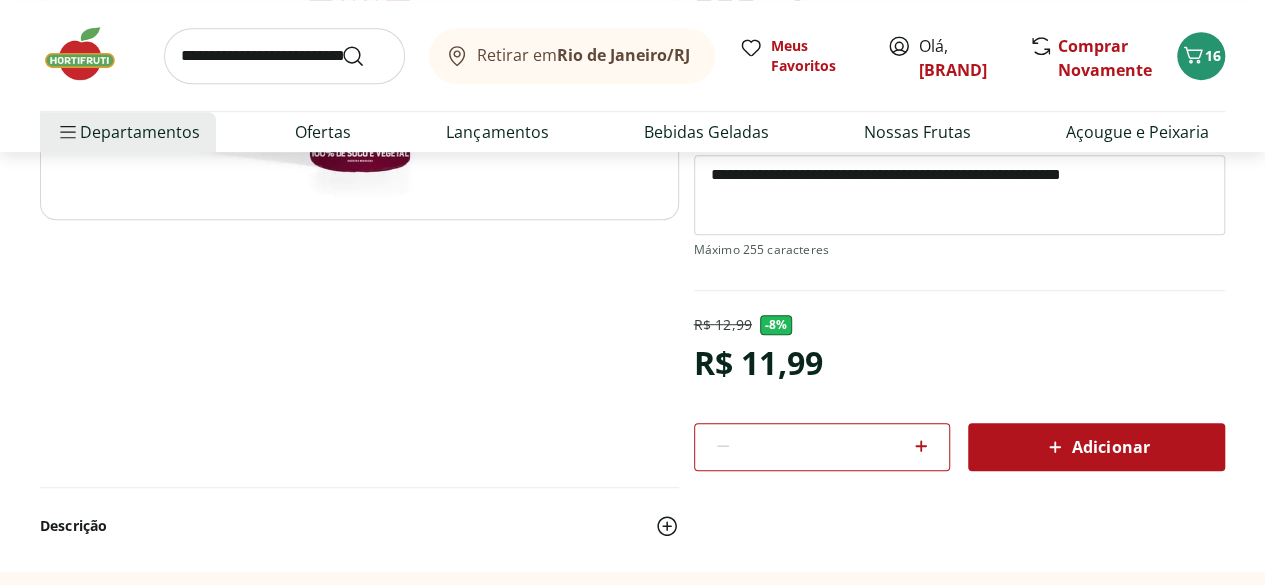 click on "Adicionar" at bounding box center [1096, 447] 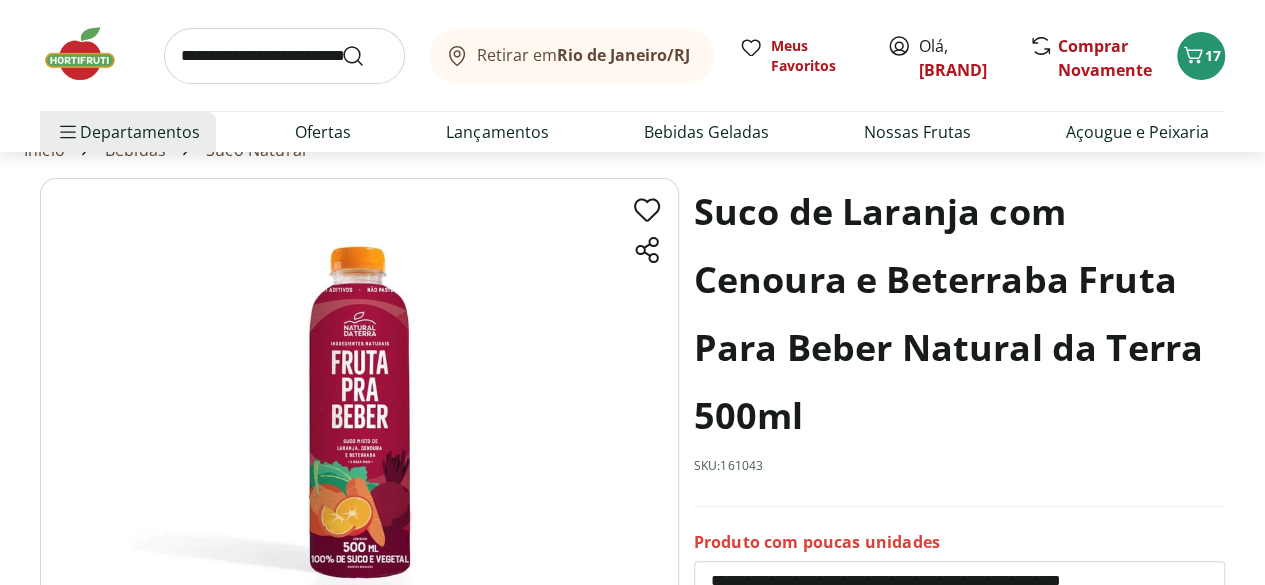 scroll, scrollTop: 0, scrollLeft: 0, axis: both 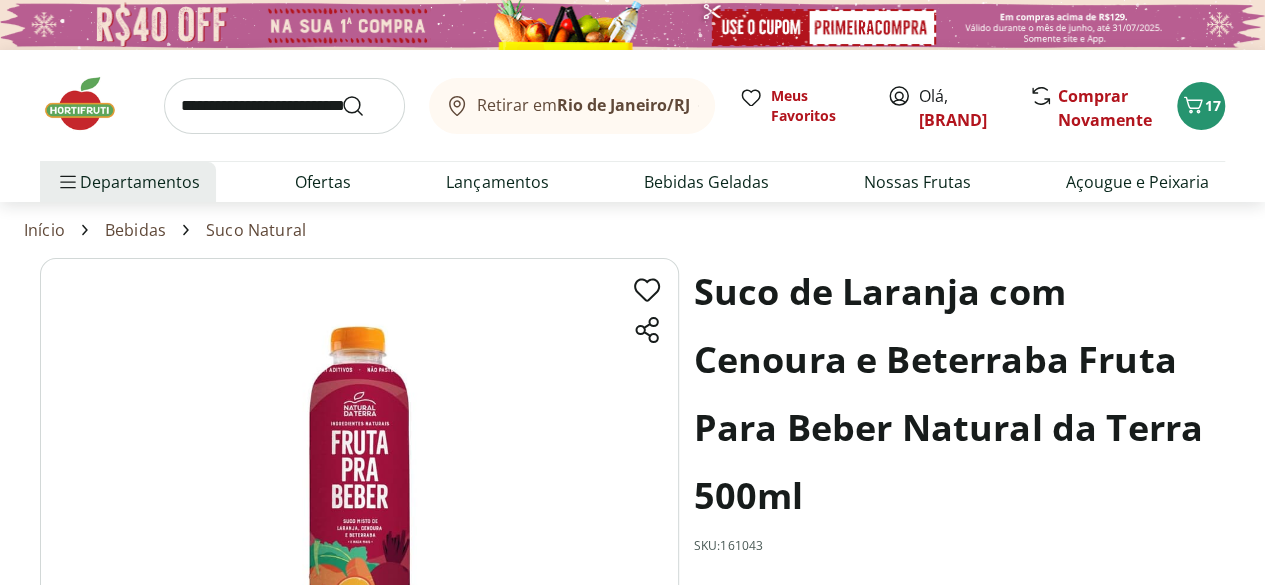 click on "Início" at bounding box center (44, 230) 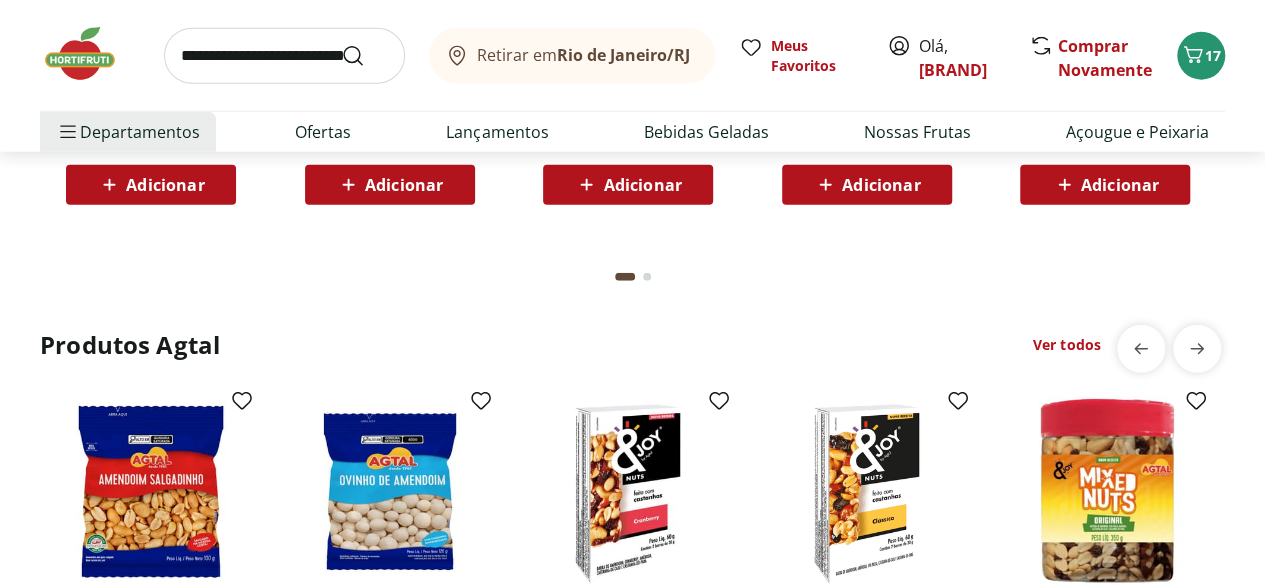 scroll, scrollTop: 6333, scrollLeft: 0, axis: vertical 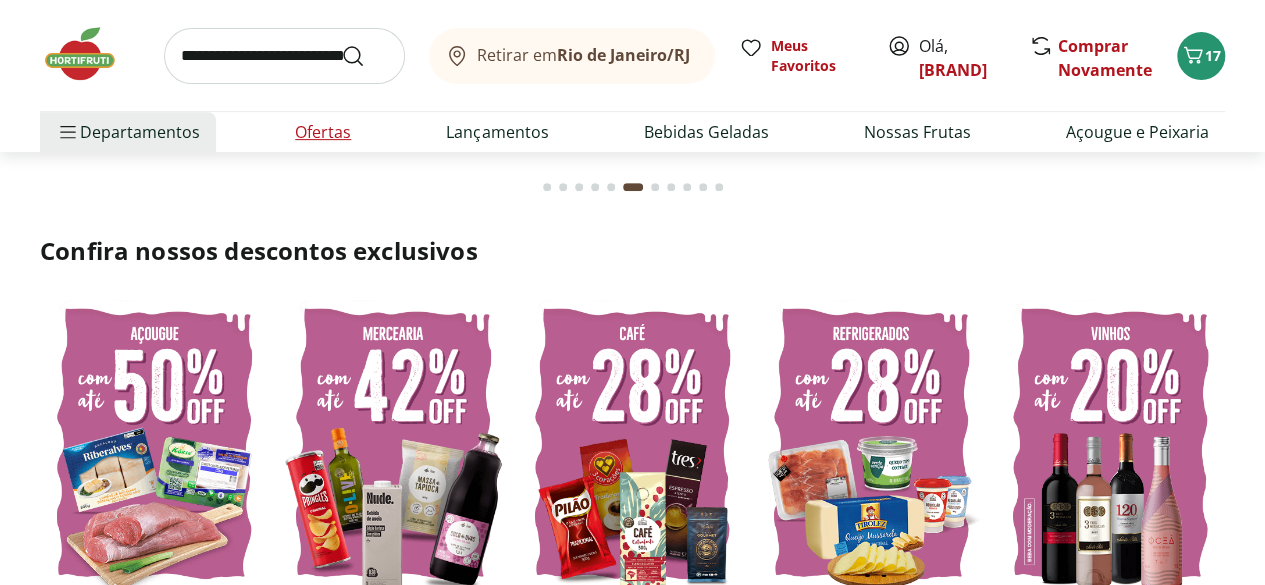 click on "Ofertas" at bounding box center (323, 132) 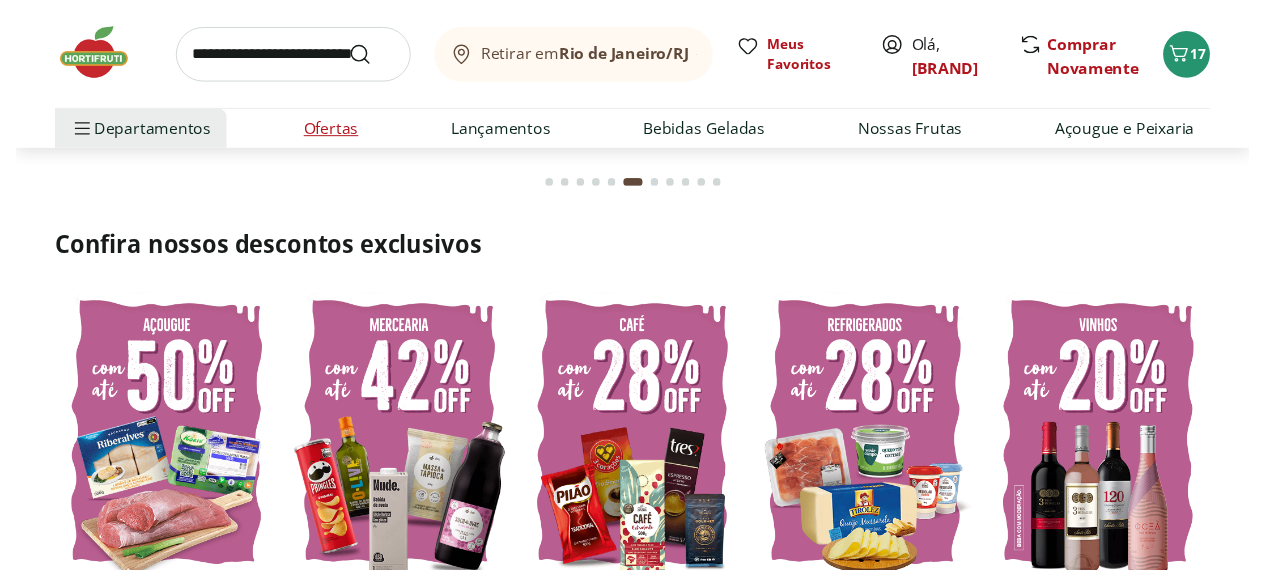 scroll, scrollTop: 0, scrollLeft: 0, axis: both 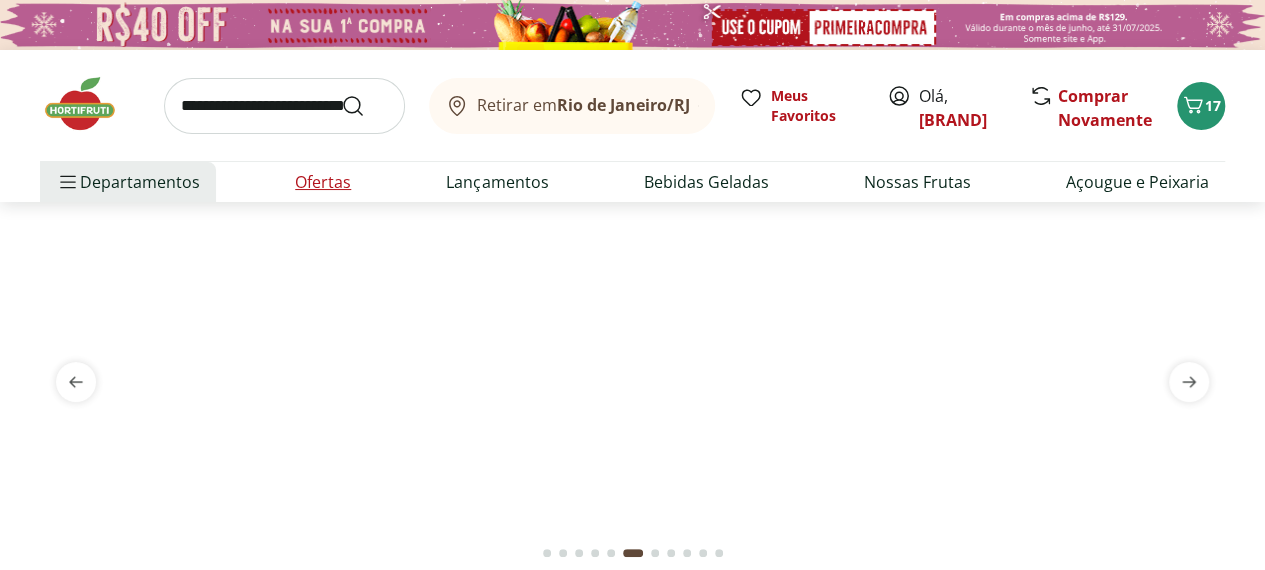 select on "**********" 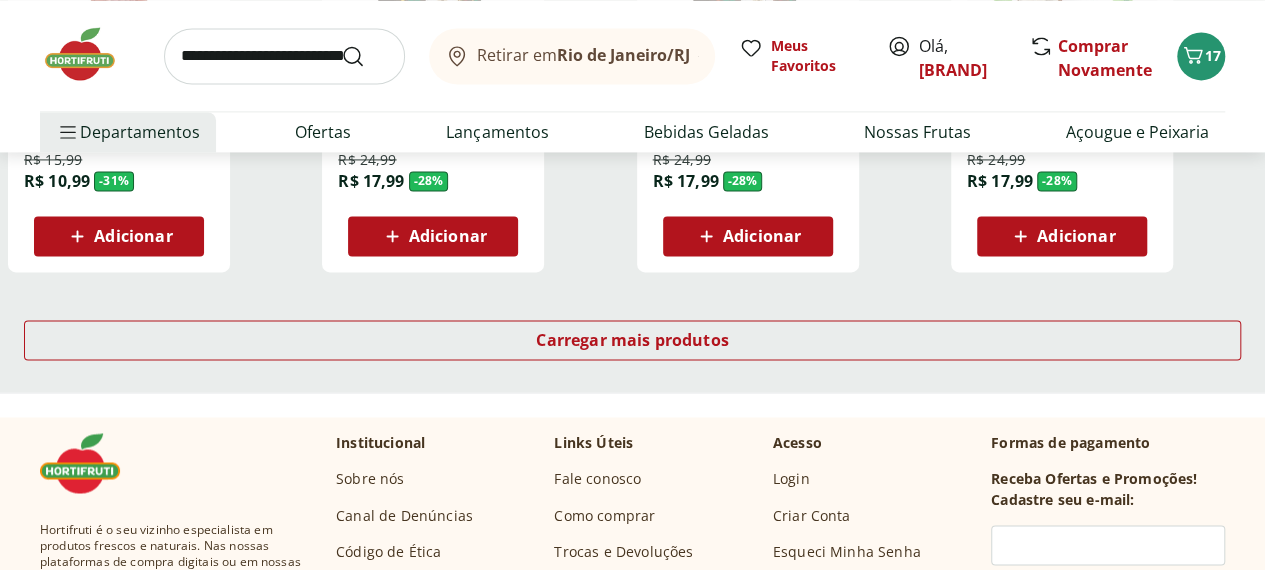 scroll, scrollTop: 1407, scrollLeft: 0, axis: vertical 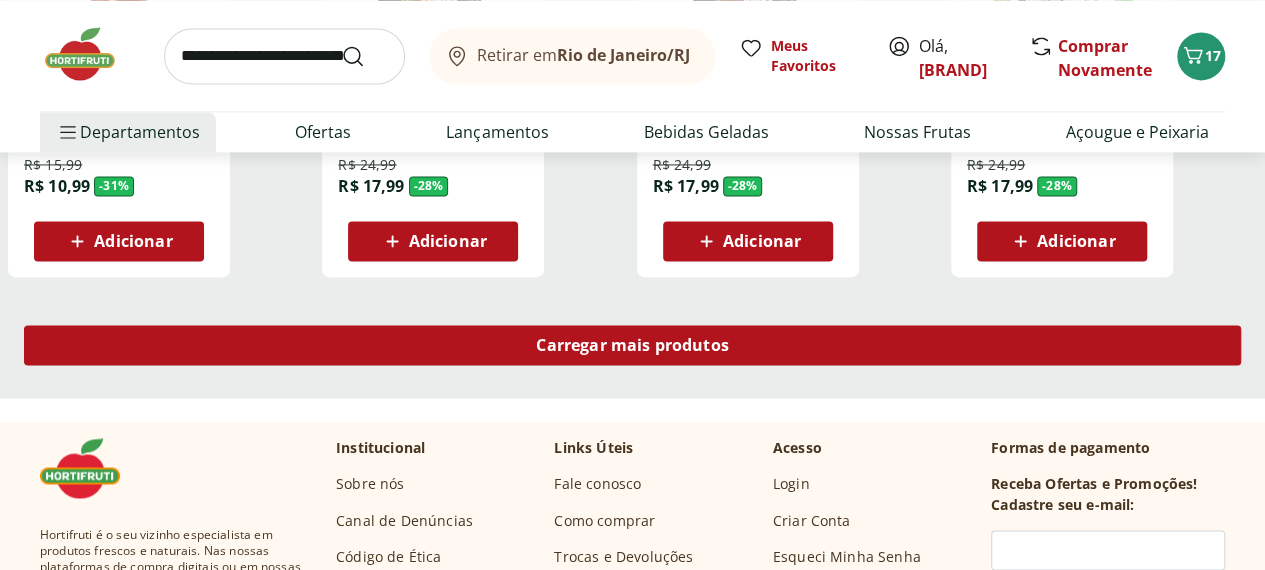 click on "Carregar mais produtos" at bounding box center (632, 345) 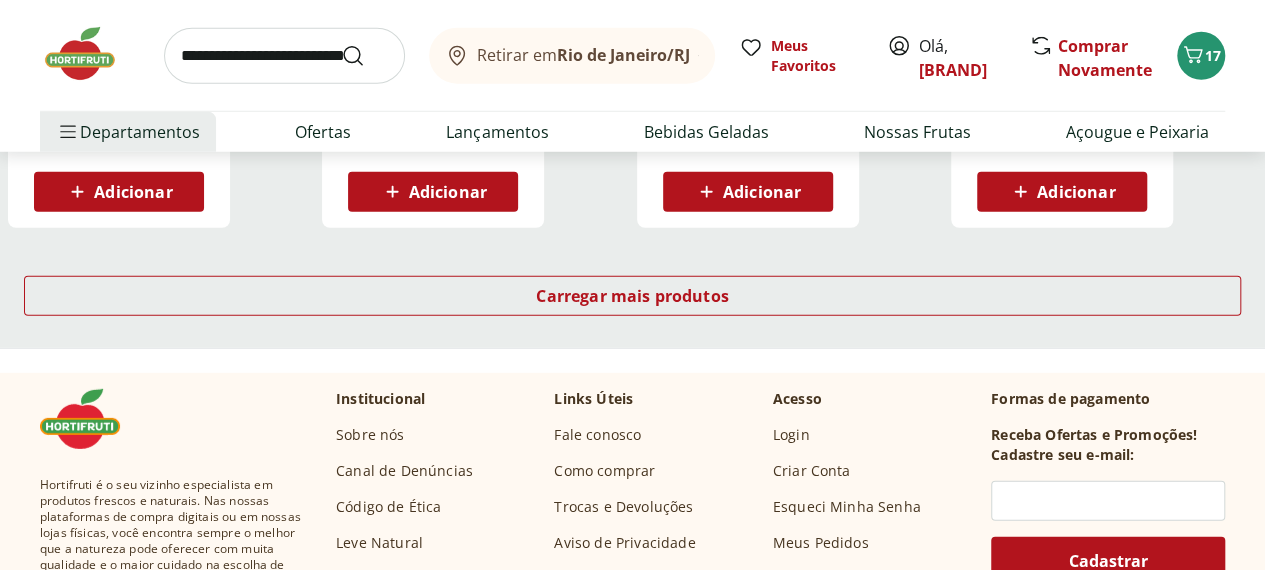 scroll, scrollTop: 2772, scrollLeft: 0, axis: vertical 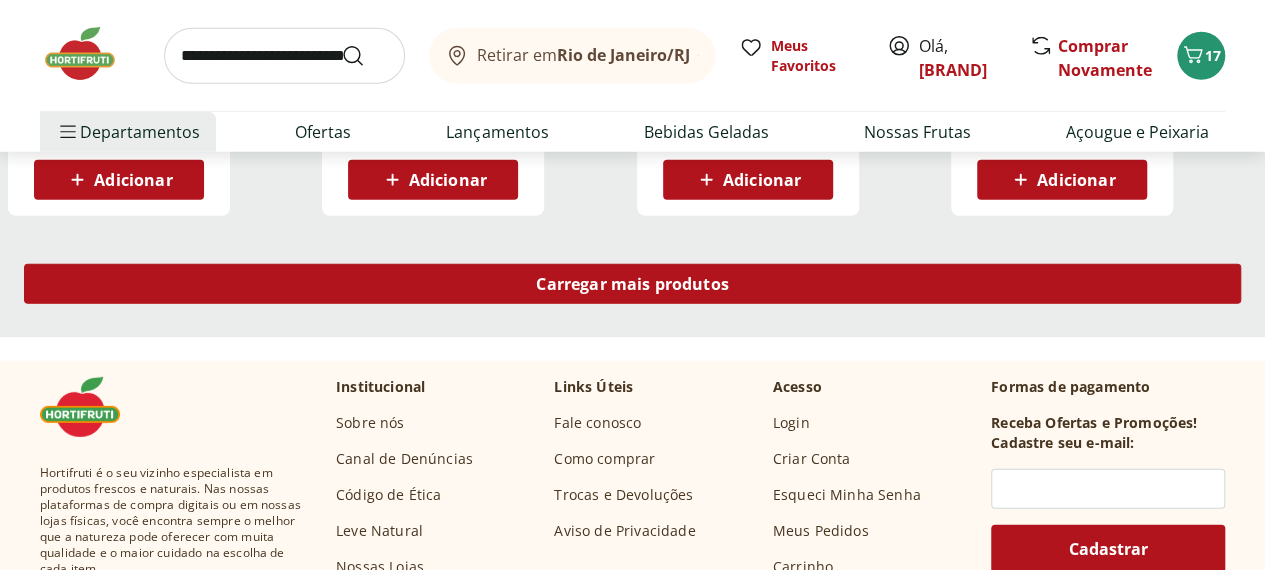 click on "Carregar mais produtos" at bounding box center [632, 284] 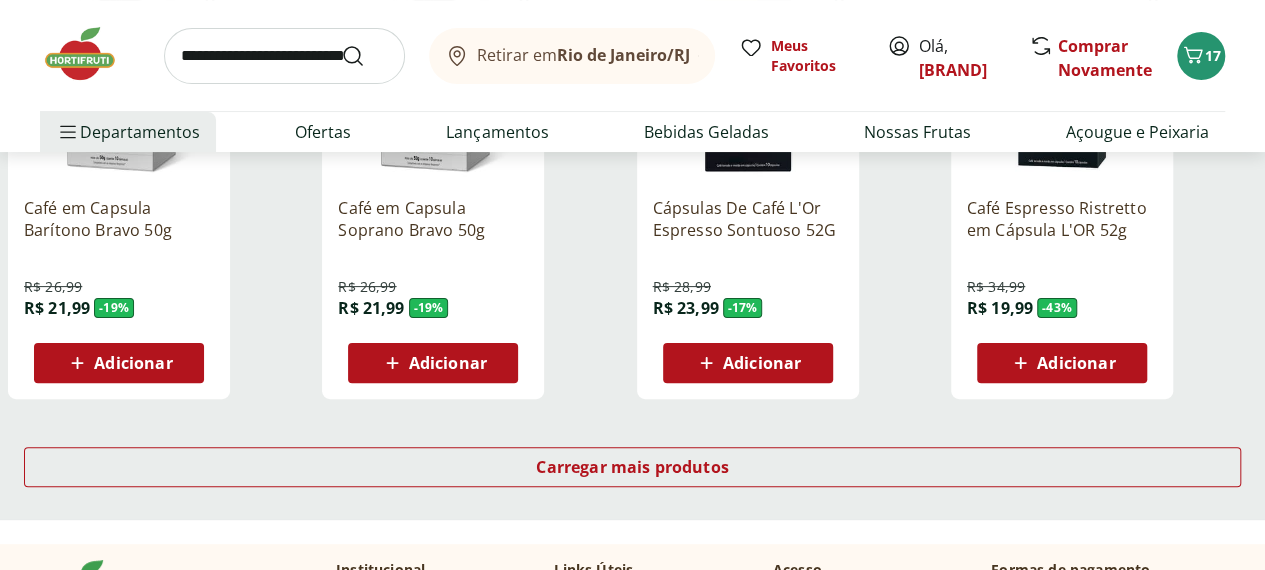 scroll, scrollTop: 3908, scrollLeft: 0, axis: vertical 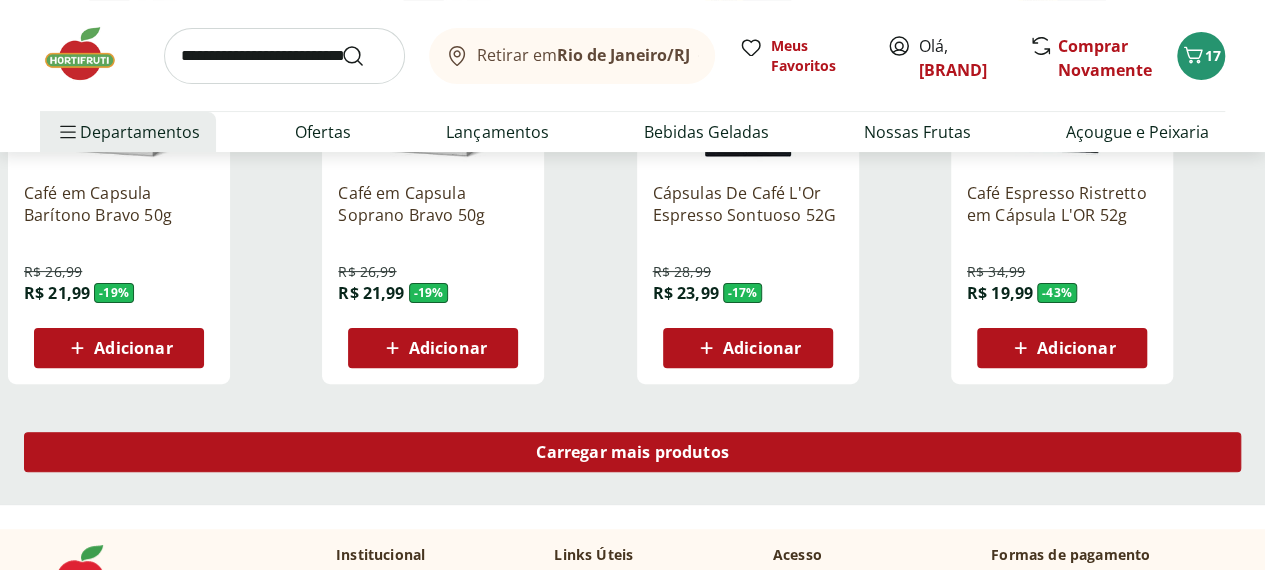 click on "Carregar mais produtos" at bounding box center [632, 452] 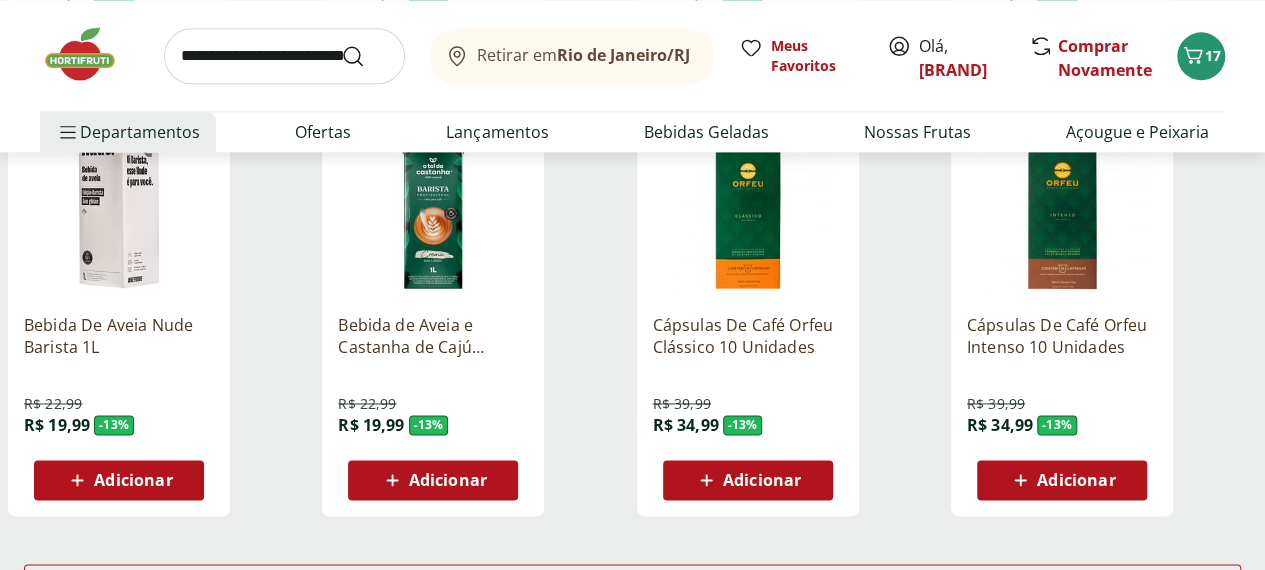 scroll, scrollTop: 5090, scrollLeft: 0, axis: vertical 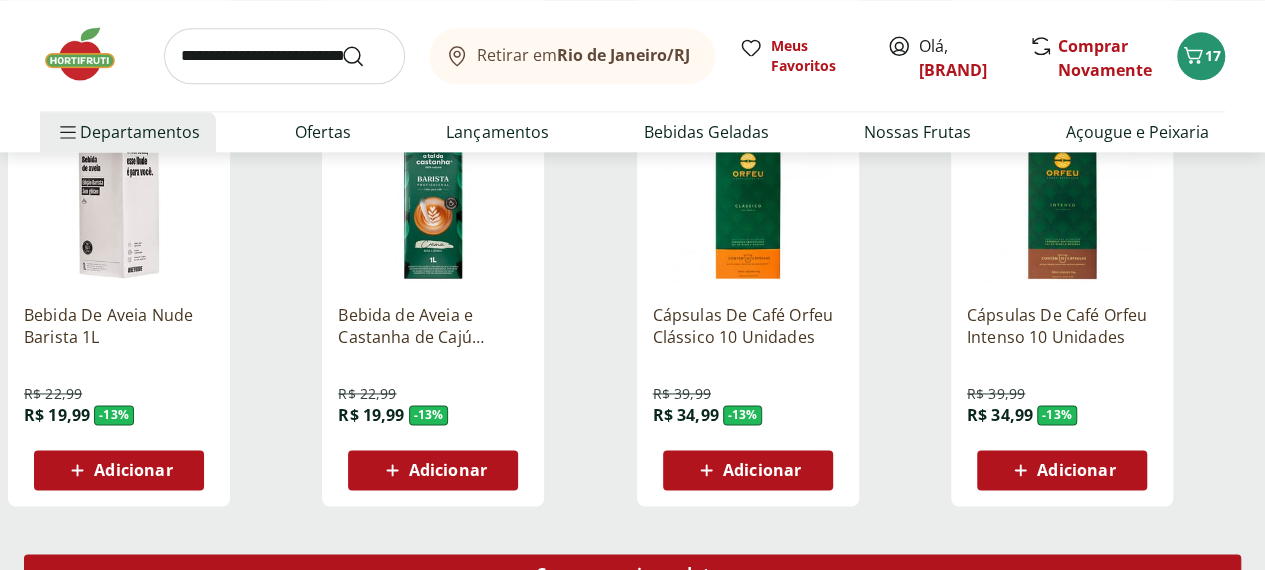click on "Carregar mais produtos" at bounding box center [632, 574] 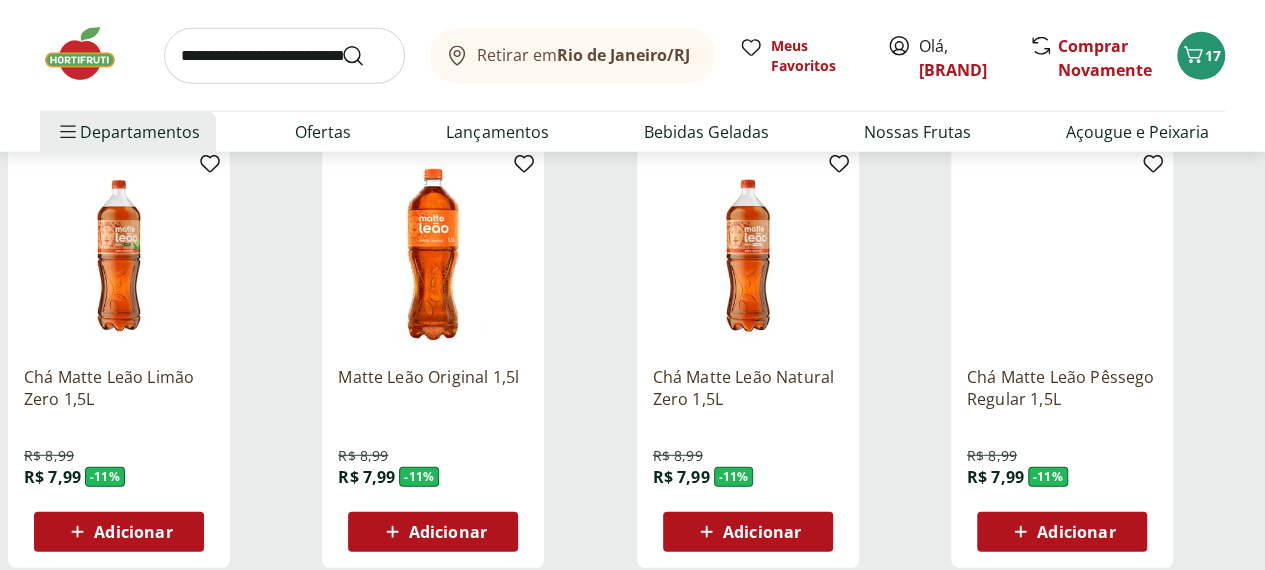 scroll, scrollTop: 6342, scrollLeft: 0, axis: vertical 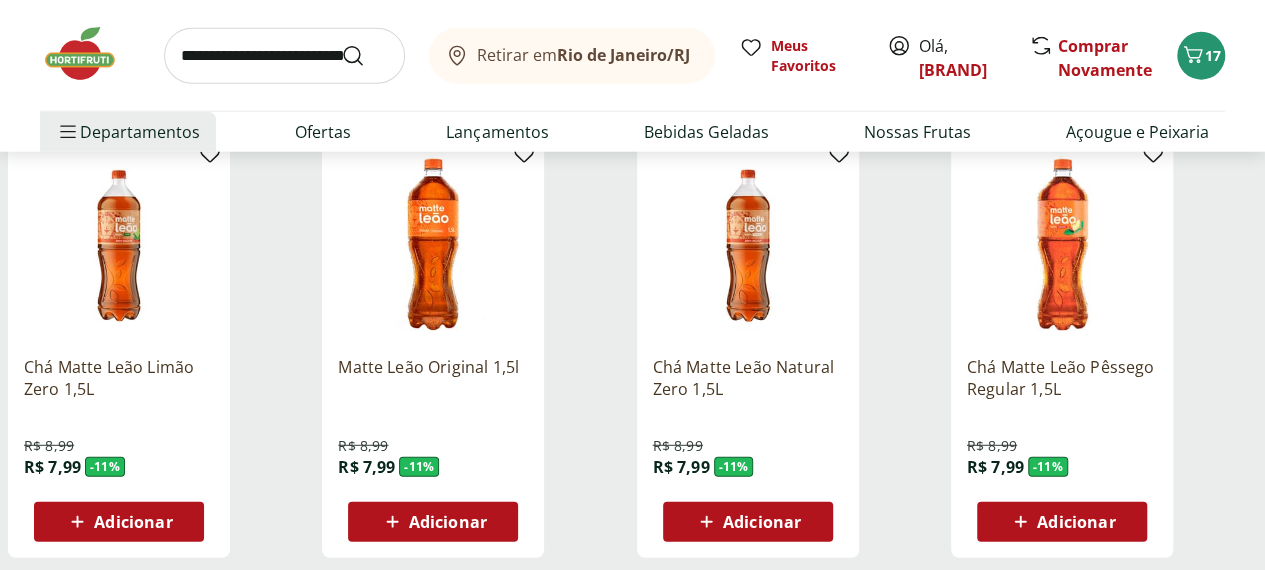 click on "Adicionar" at bounding box center (433, 522) 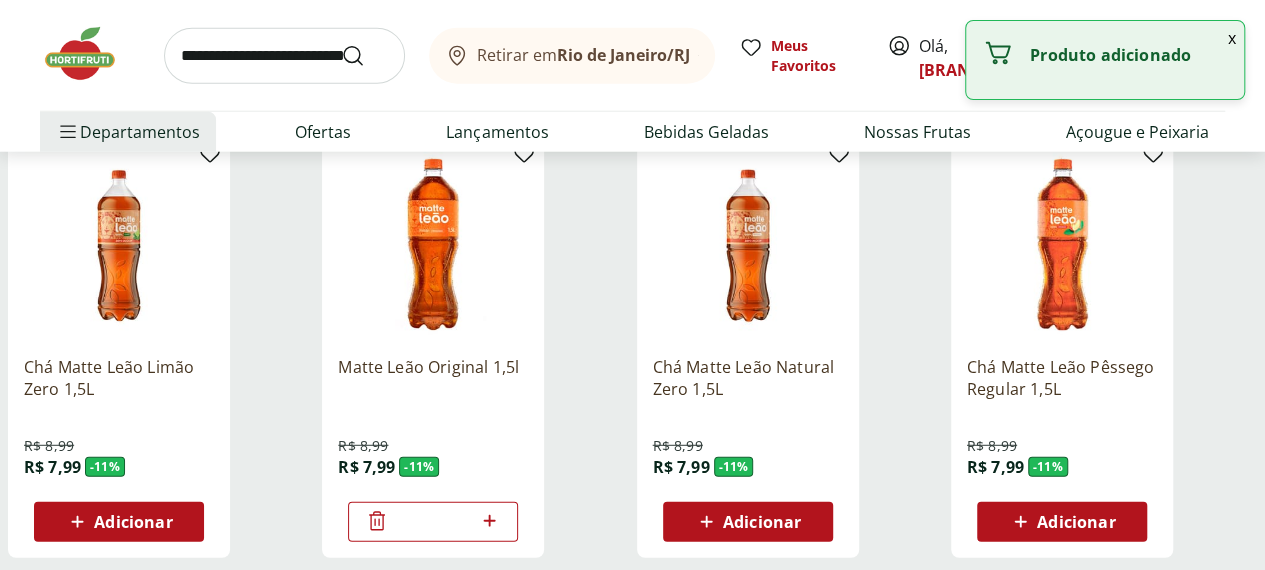 click 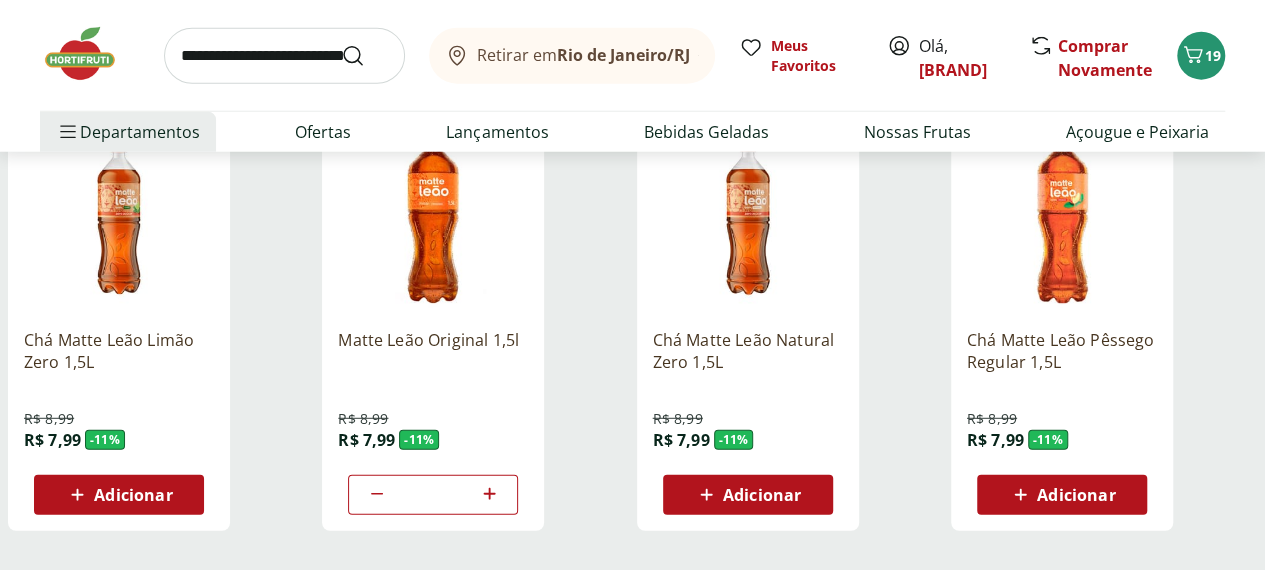 scroll, scrollTop: 6358, scrollLeft: 0, axis: vertical 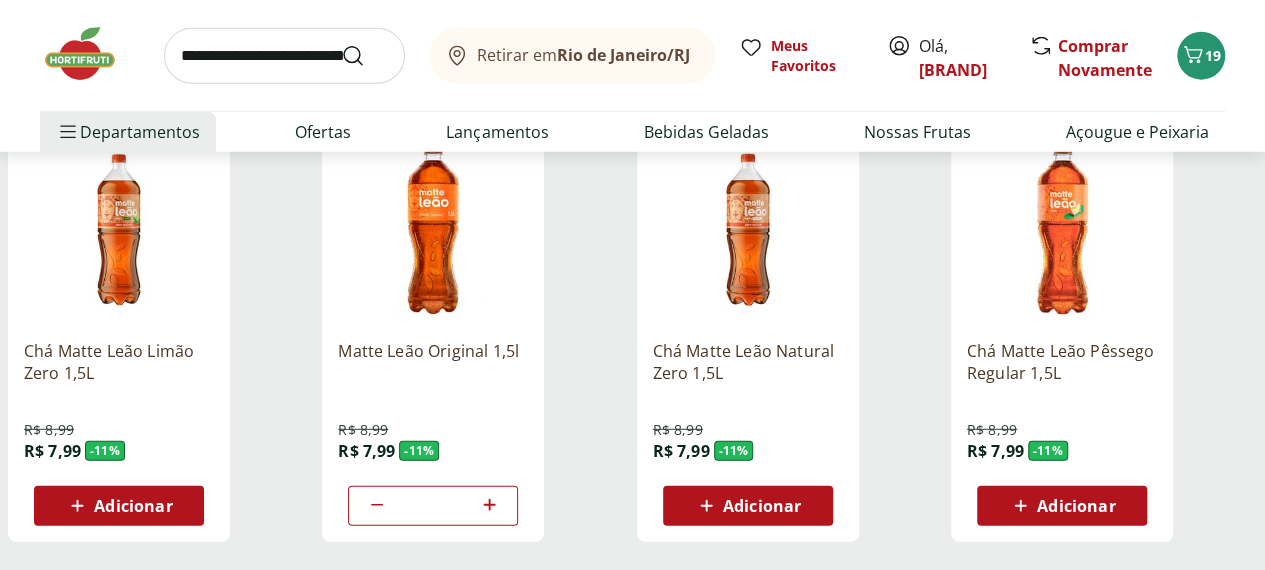 click on "Adicionar" at bounding box center [1062, 506] 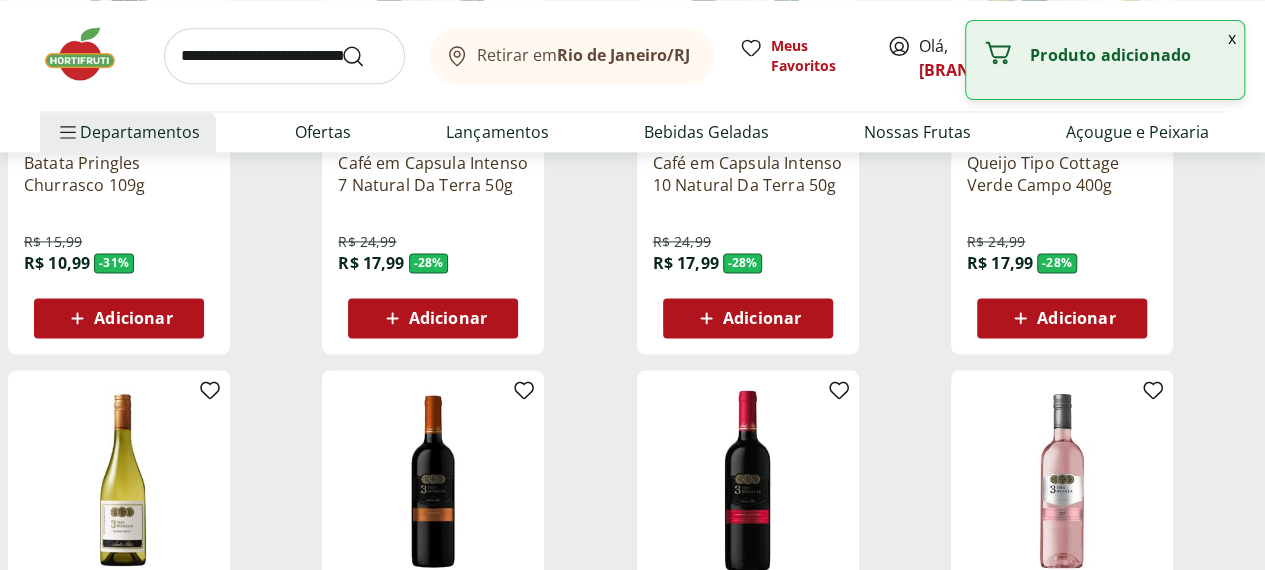 scroll, scrollTop: 1051, scrollLeft: 0, axis: vertical 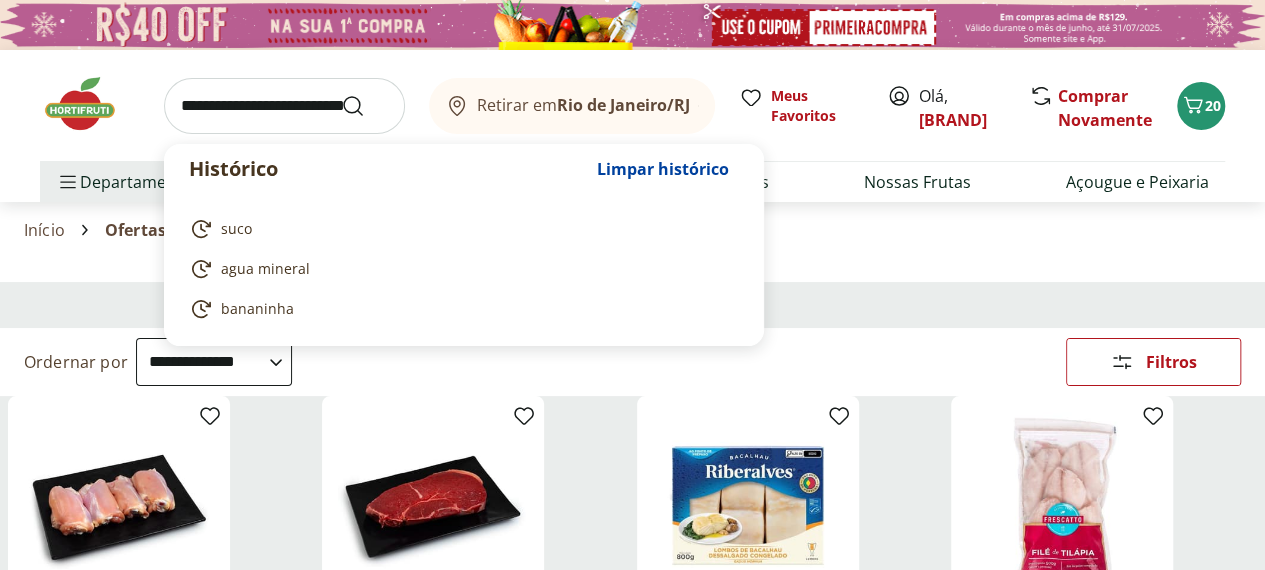 click at bounding box center [284, 106] 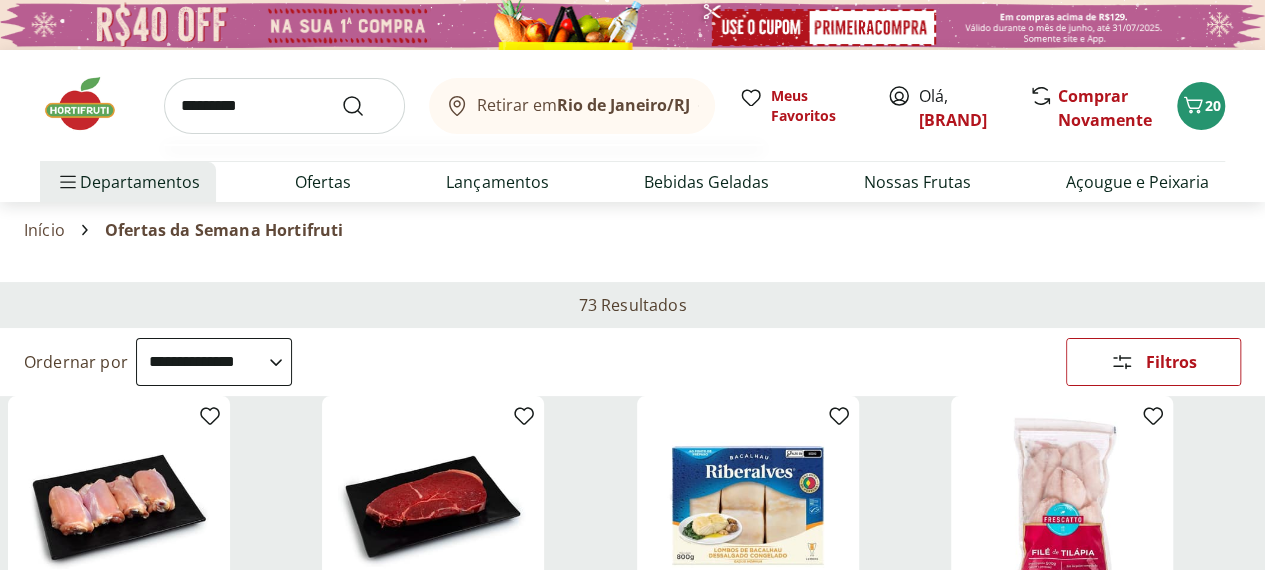 type on "*********" 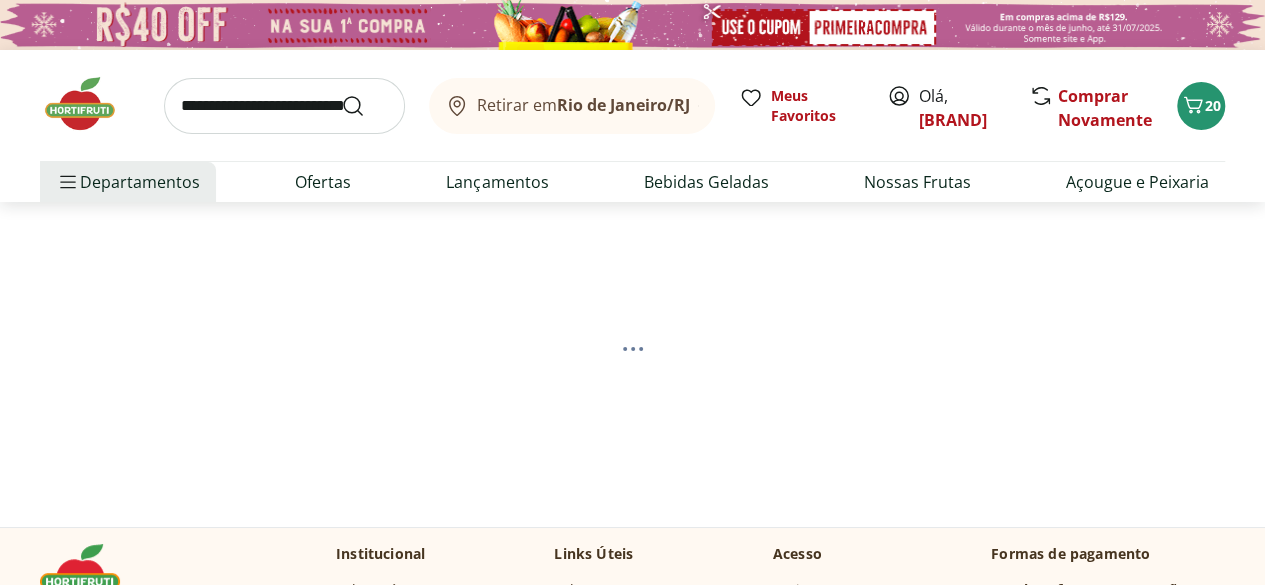 select on "**********" 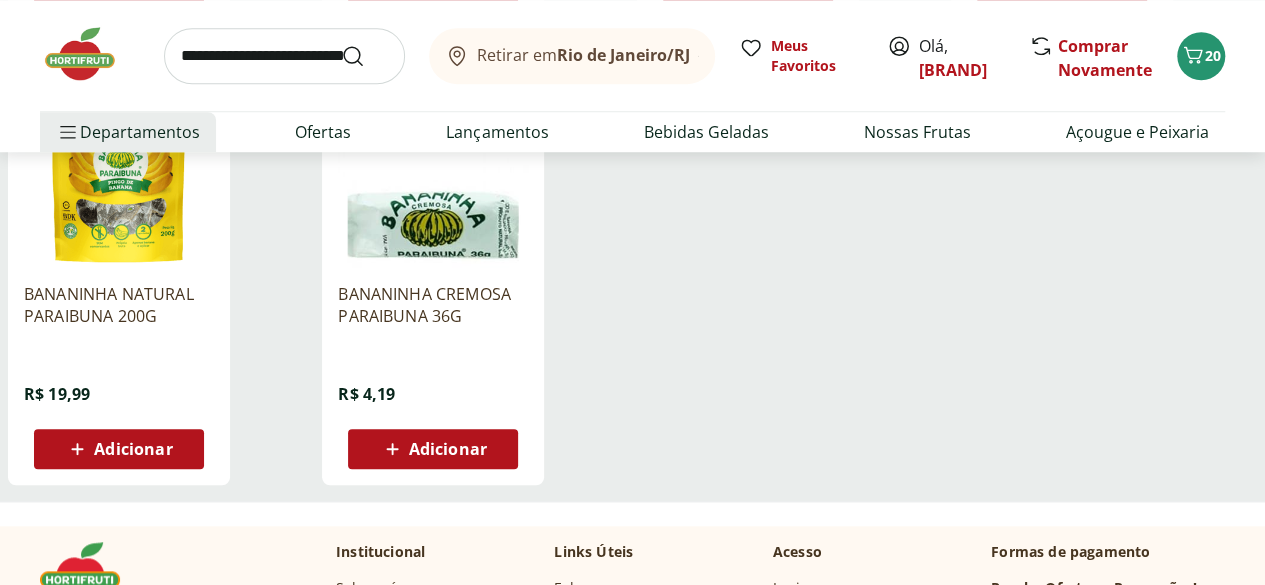 scroll, scrollTop: 0, scrollLeft: 0, axis: both 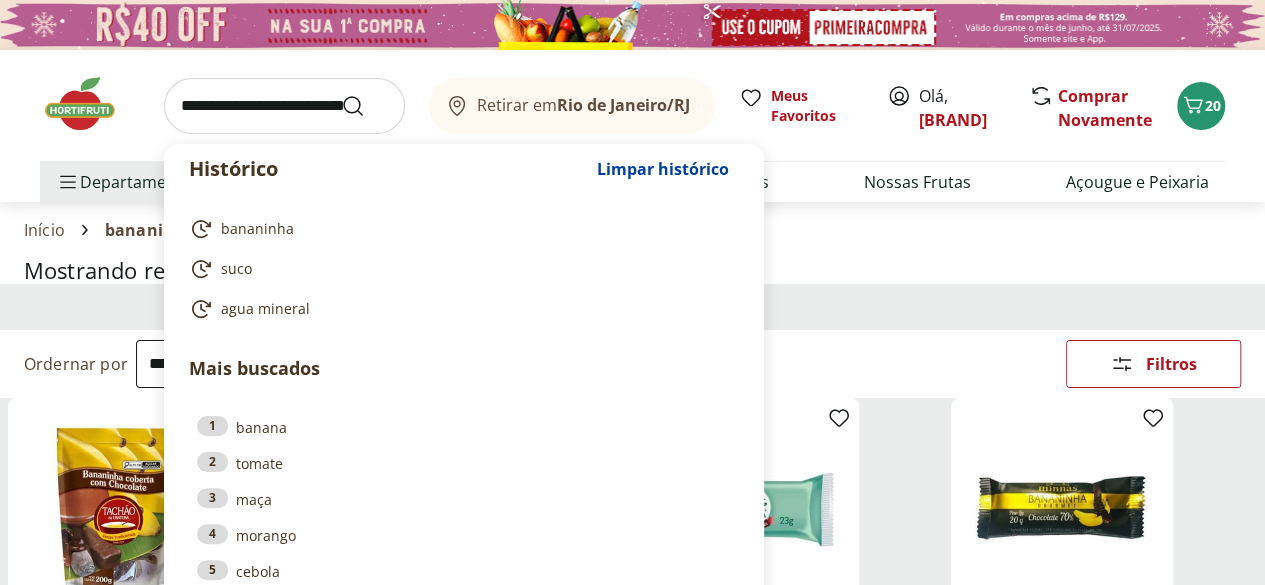 click at bounding box center (284, 106) 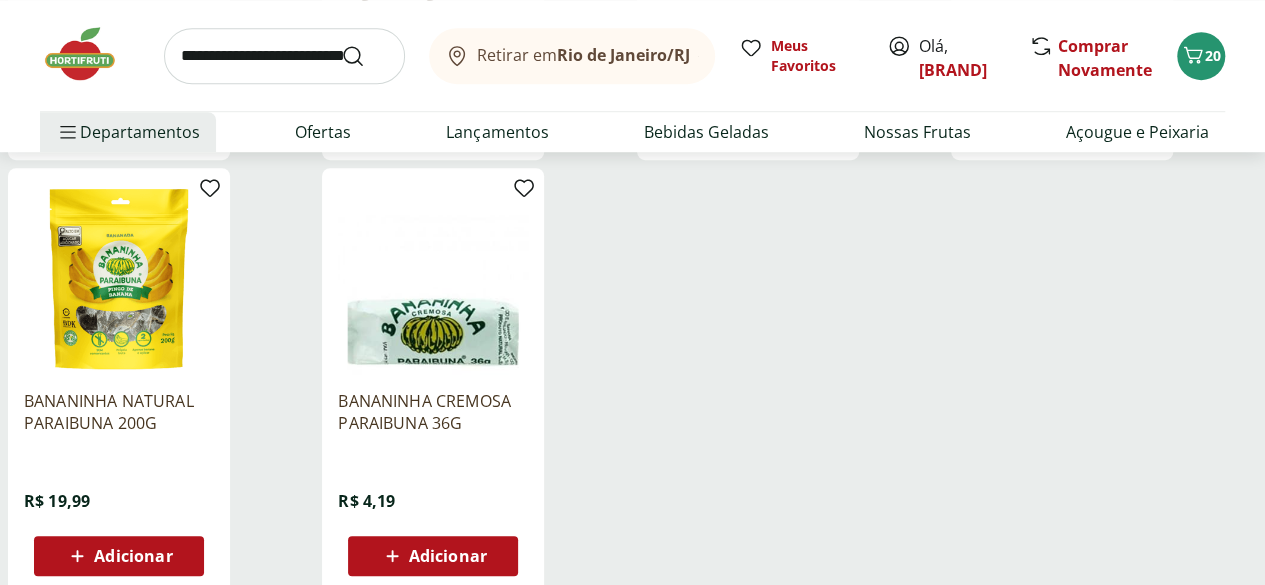 scroll, scrollTop: 0, scrollLeft: 0, axis: both 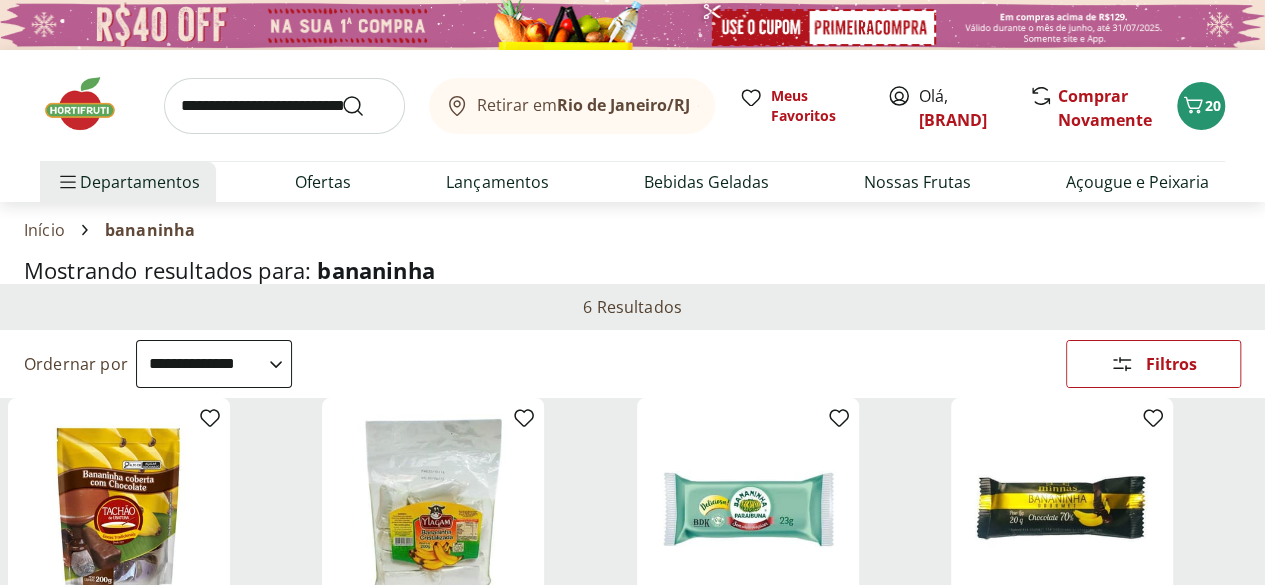 click at bounding box center [284, 106] 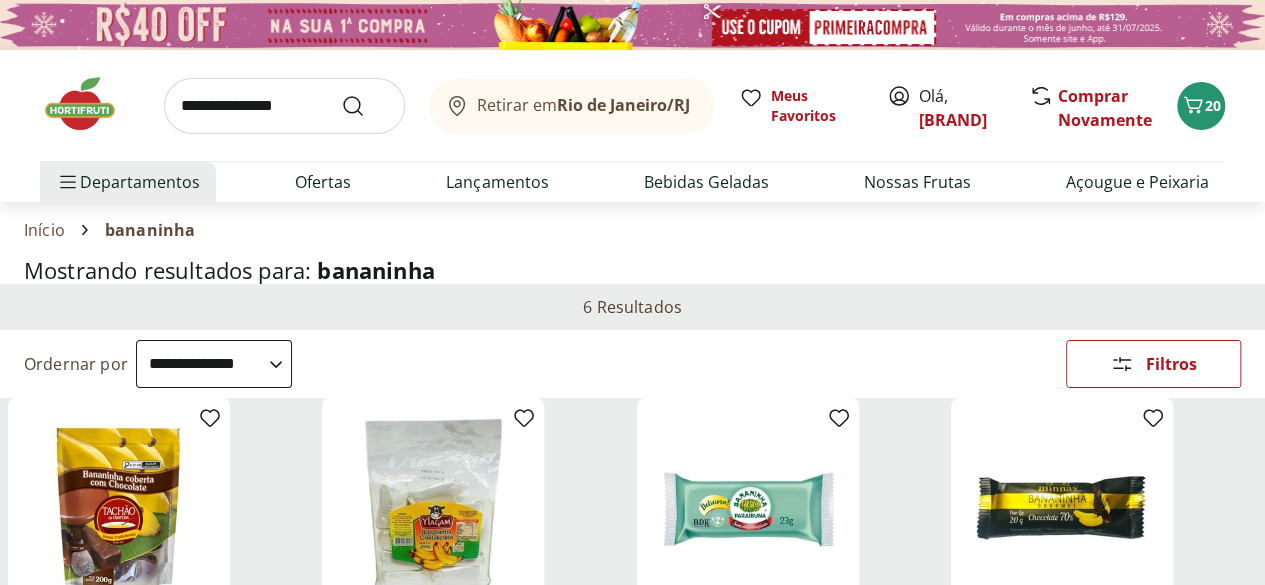 type on "**********" 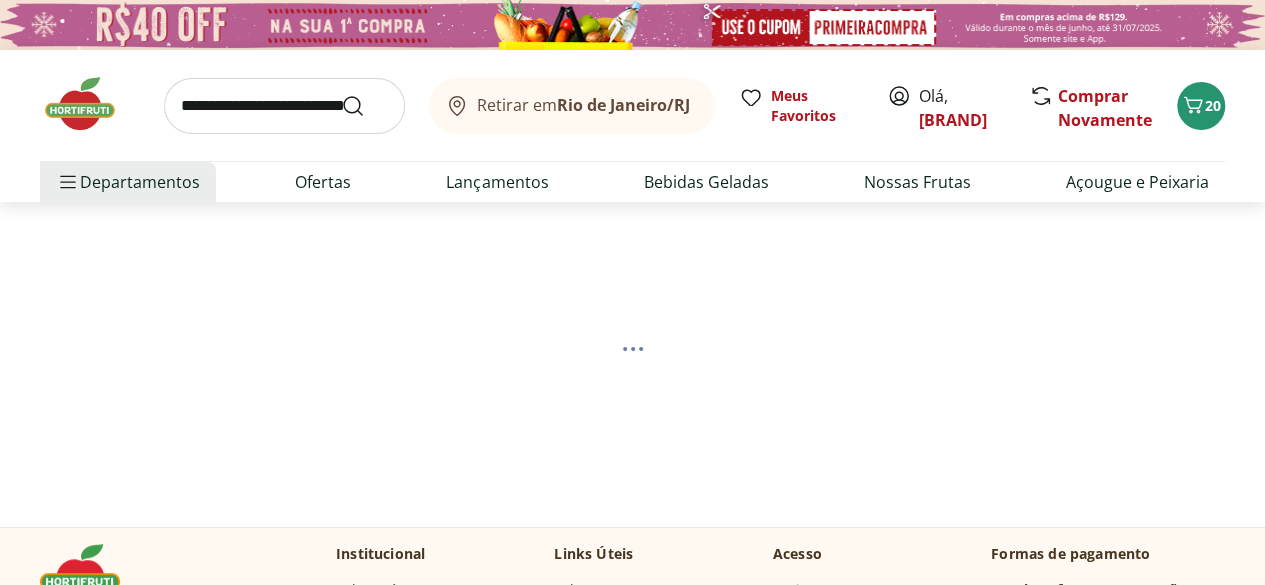 select on "**********" 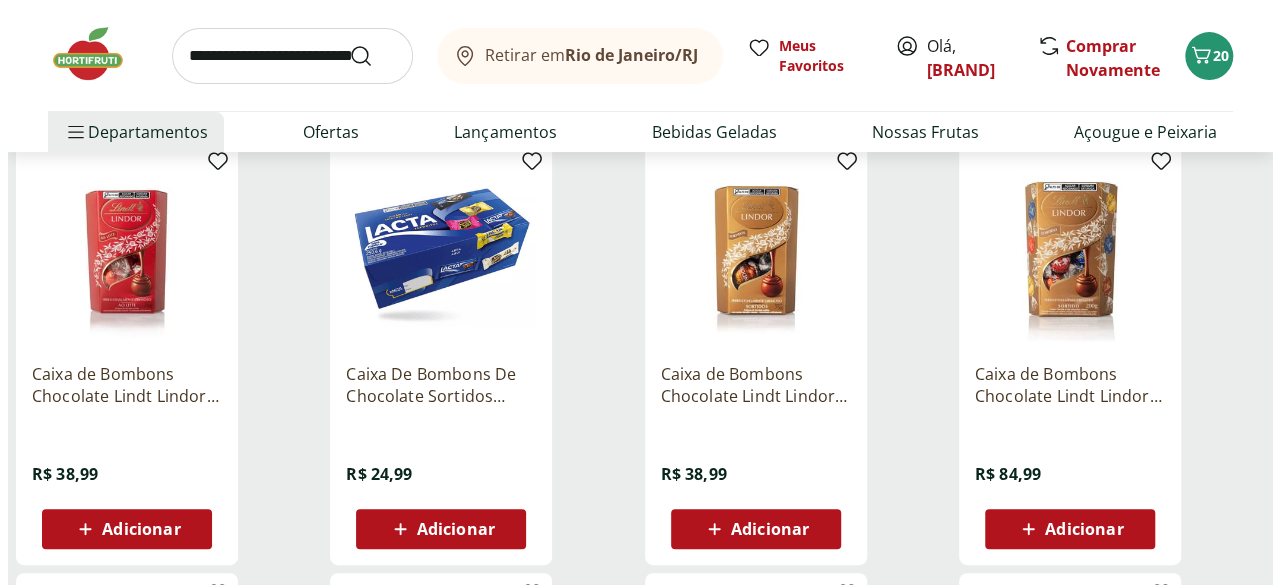 scroll, scrollTop: 0, scrollLeft: 0, axis: both 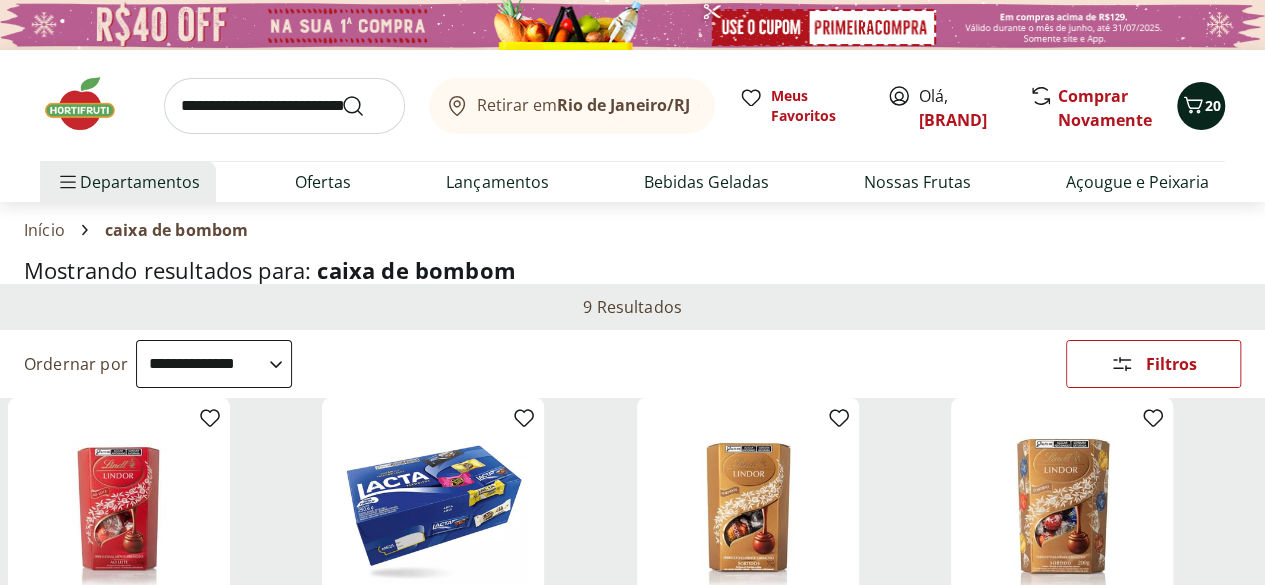 click 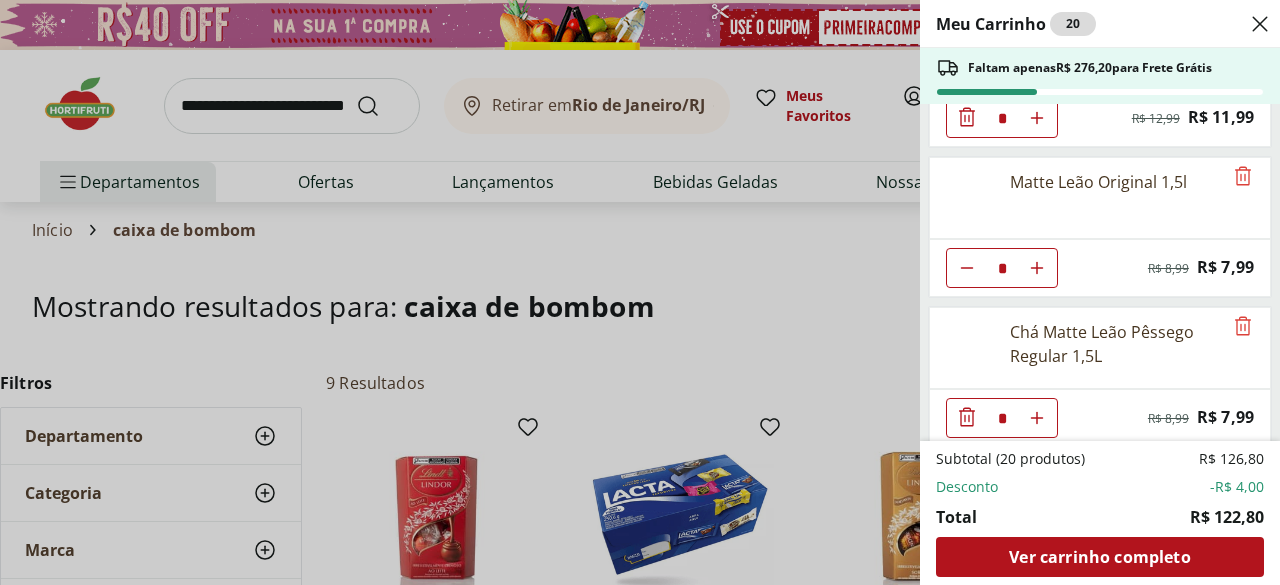 scroll, scrollTop: 0, scrollLeft: 0, axis: both 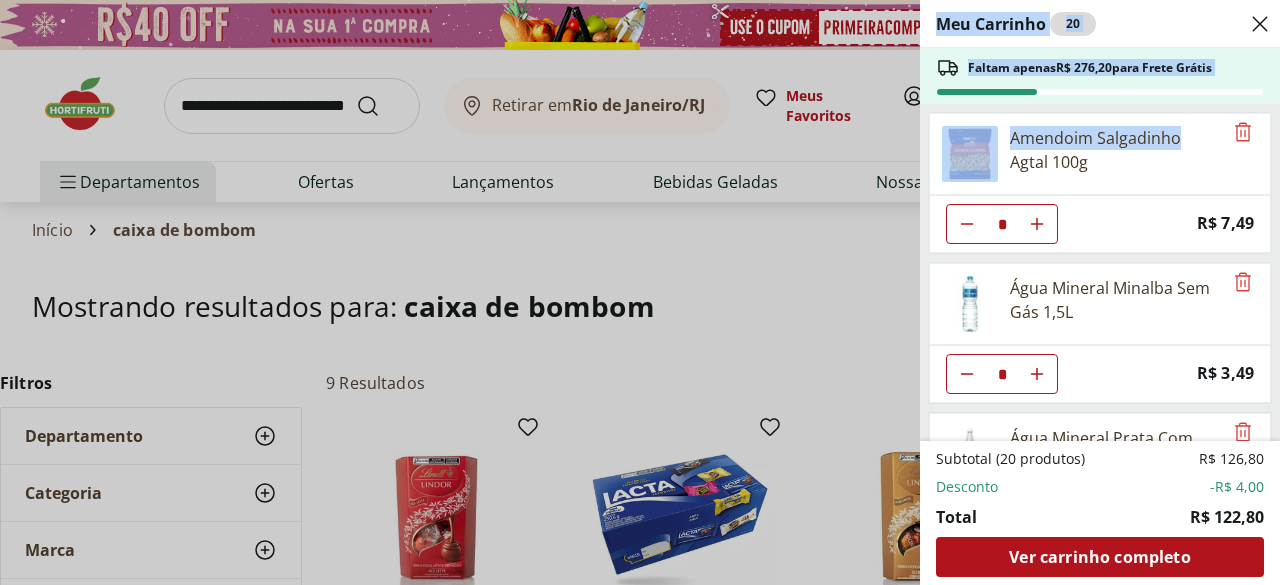 drag, startPoint x: 1278, startPoint y: 141, endPoint x: 780, endPoint y: 139, distance: 498.00403 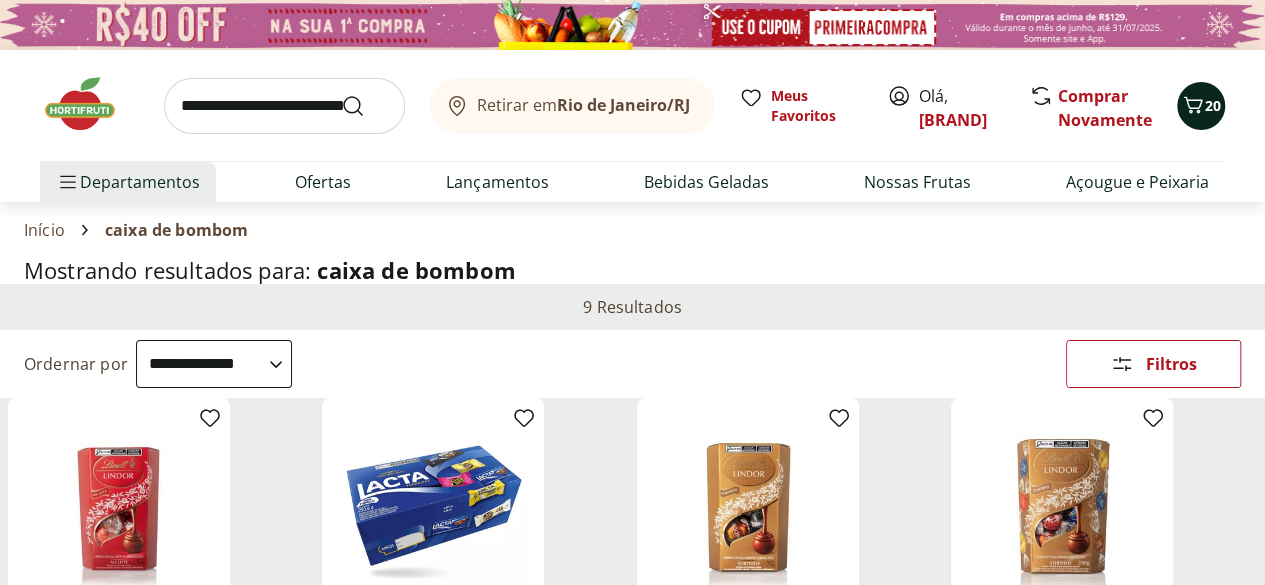 click 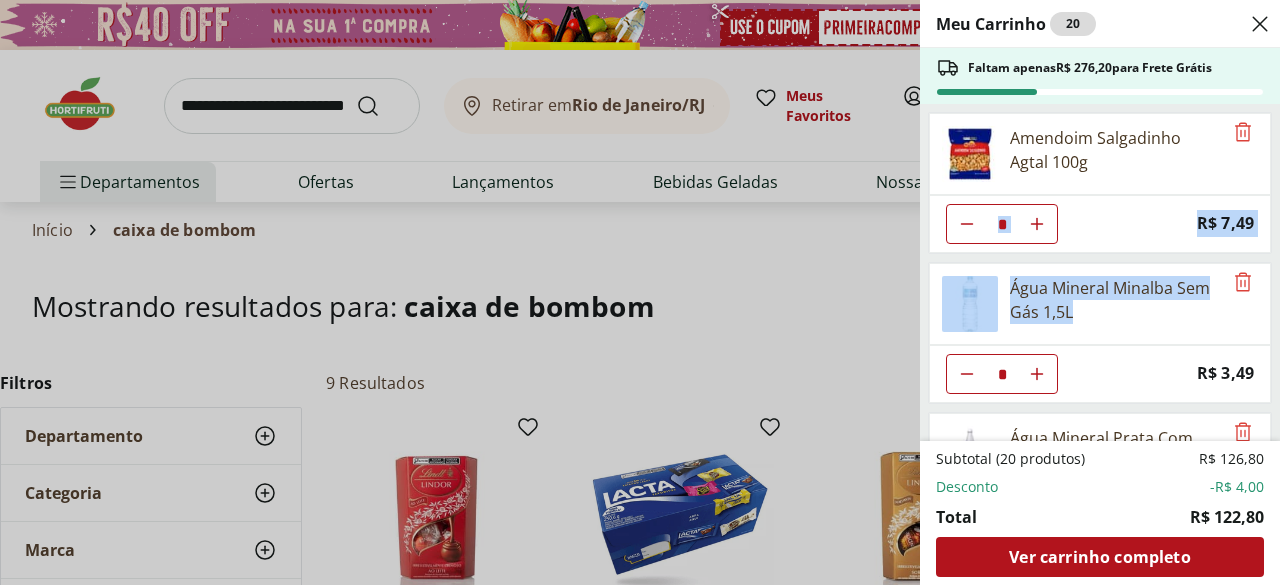 drag, startPoint x: 1276, startPoint y: 173, endPoint x: 1279, endPoint y: 297, distance: 124.036285 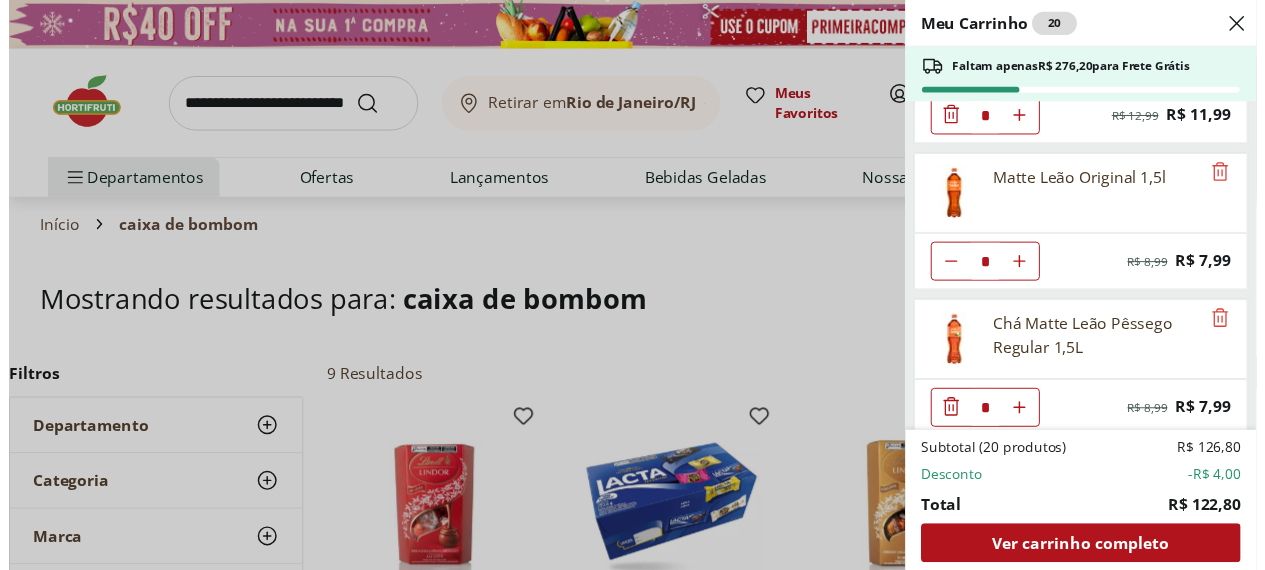 scroll, scrollTop: 0, scrollLeft: 0, axis: both 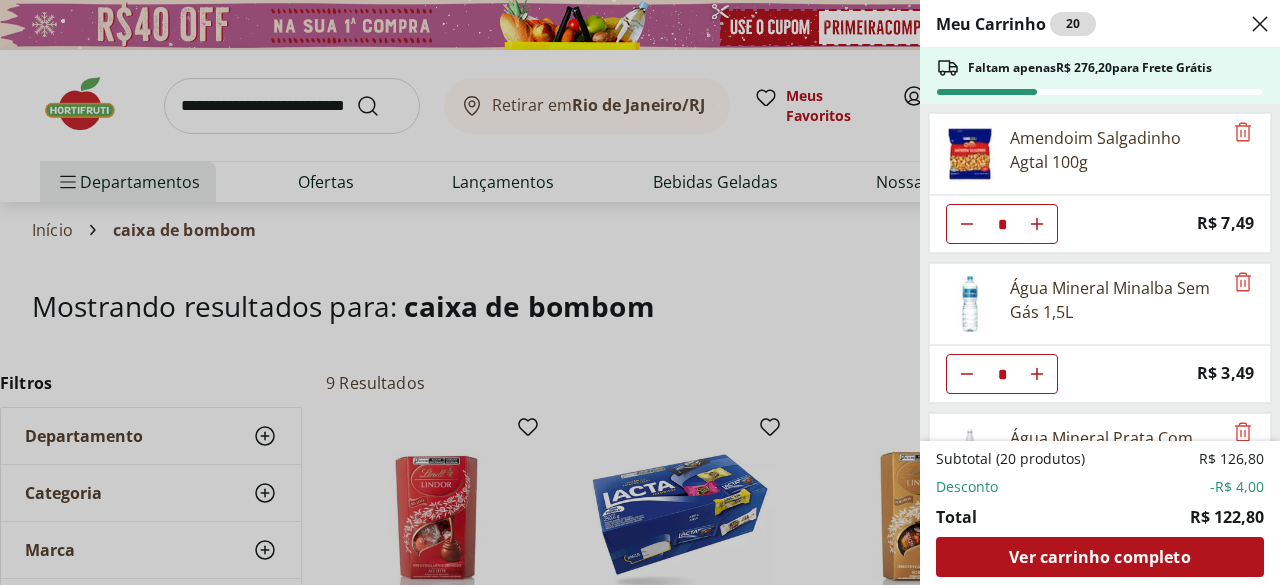 click on "Meu Carrinho 20 Faltam apenas  R$ 276,20  para Frete Grátis Amendoim Salgadinho Agtal 100g * Price: R$ 7,49 Água Mineral Minalba Sem Gás 1,5L * Price: R$ 3,49 Água Mineral Prata Com Gás 1,270Ml * Price: R$ 5,99 Água Mineral Prata Sem Gás 1,5L * Price: R$ 5,49 Suco de Laranja com Cenoura e Beterraba Fruta Para Beber Natural da Terra 500ml * Original price: R$ 12,99 Price: R$ 11,99 Matte Leão Original 1,5l * Original price: R$ 8,99 Price: R$ 7,99 Chá Matte Leão Pêssego Regular 1,5L * Original price: R$ 8,99 Price: R$ 7,99 Subtotal (20 produtos) R$ 126,80 Desconto -R$ 4,00 Total R$ 122,80 Ver carrinho completo" at bounding box center [640, 292] 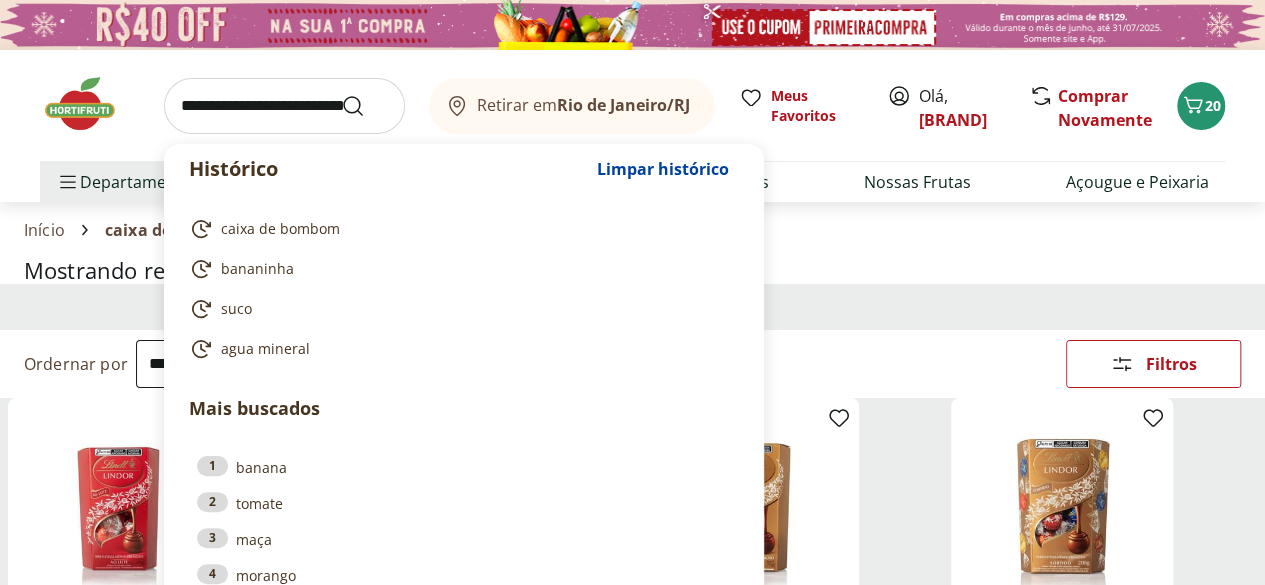 click at bounding box center [284, 106] 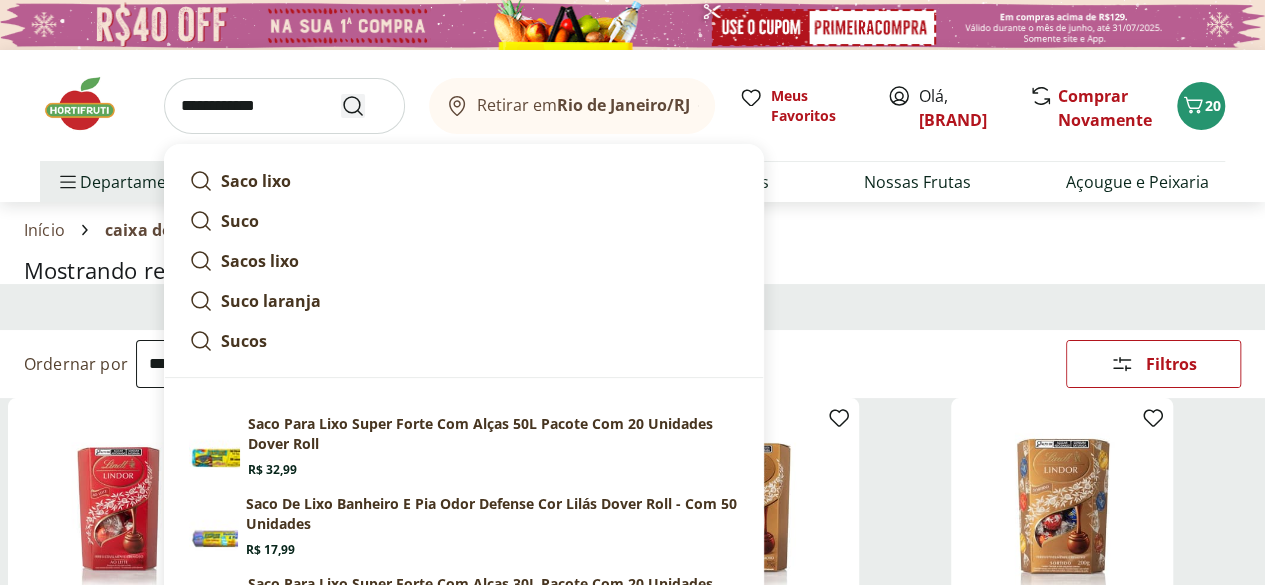 type on "**********" 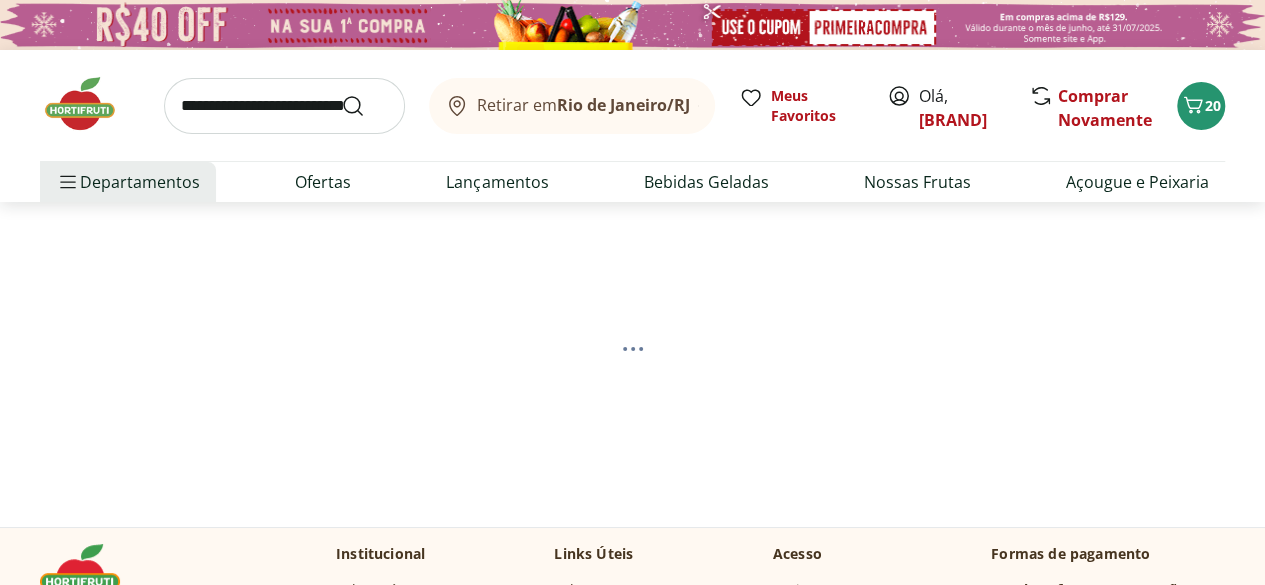 select on "**********" 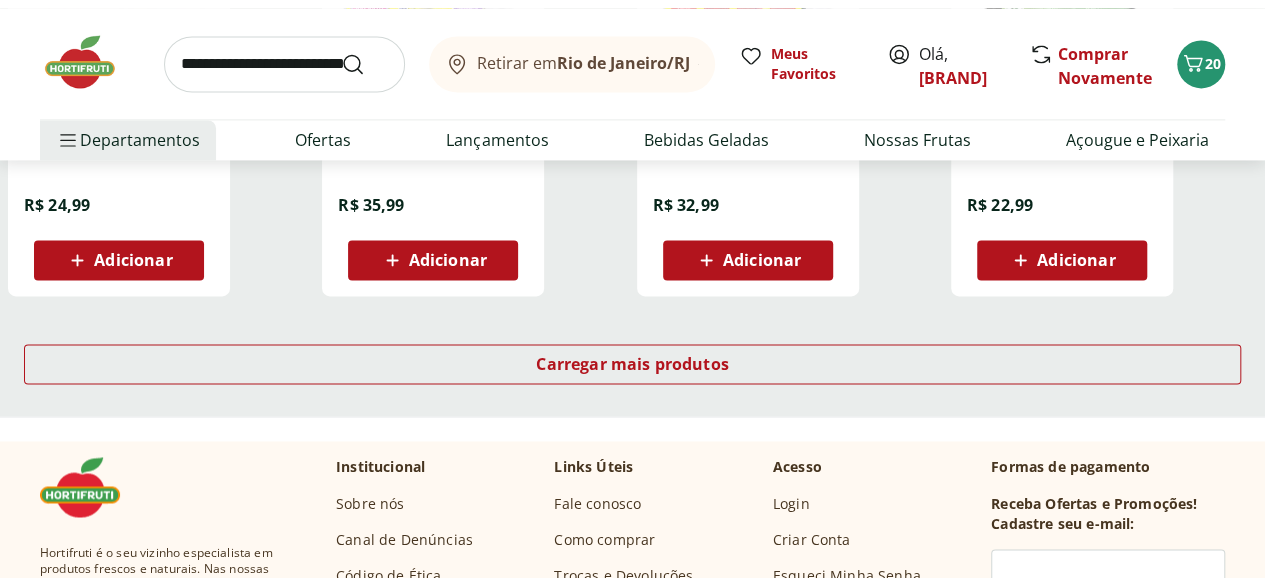 scroll, scrollTop: 1412, scrollLeft: 0, axis: vertical 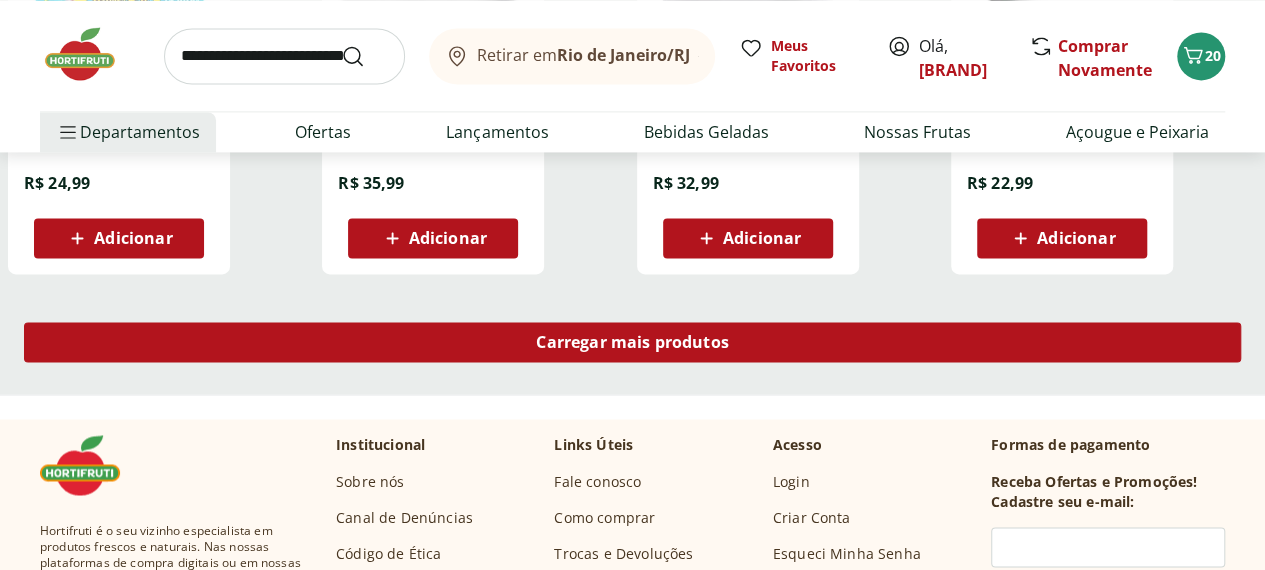 click on "Carregar mais produtos" at bounding box center [632, 342] 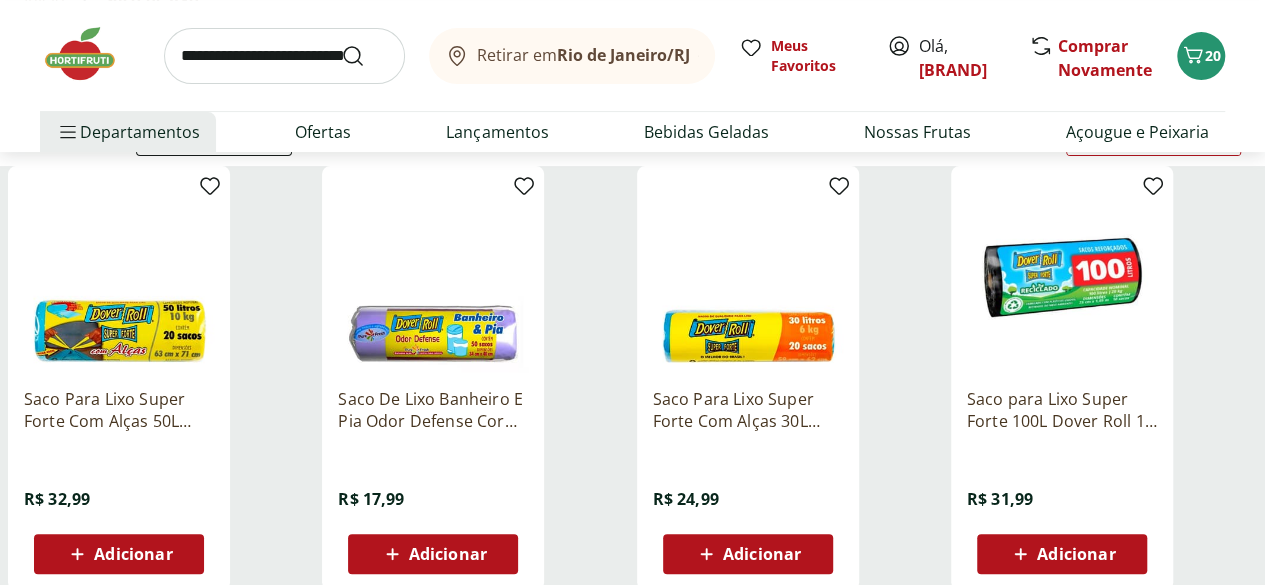 scroll, scrollTop: 250, scrollLeft: 0, axis: vertical 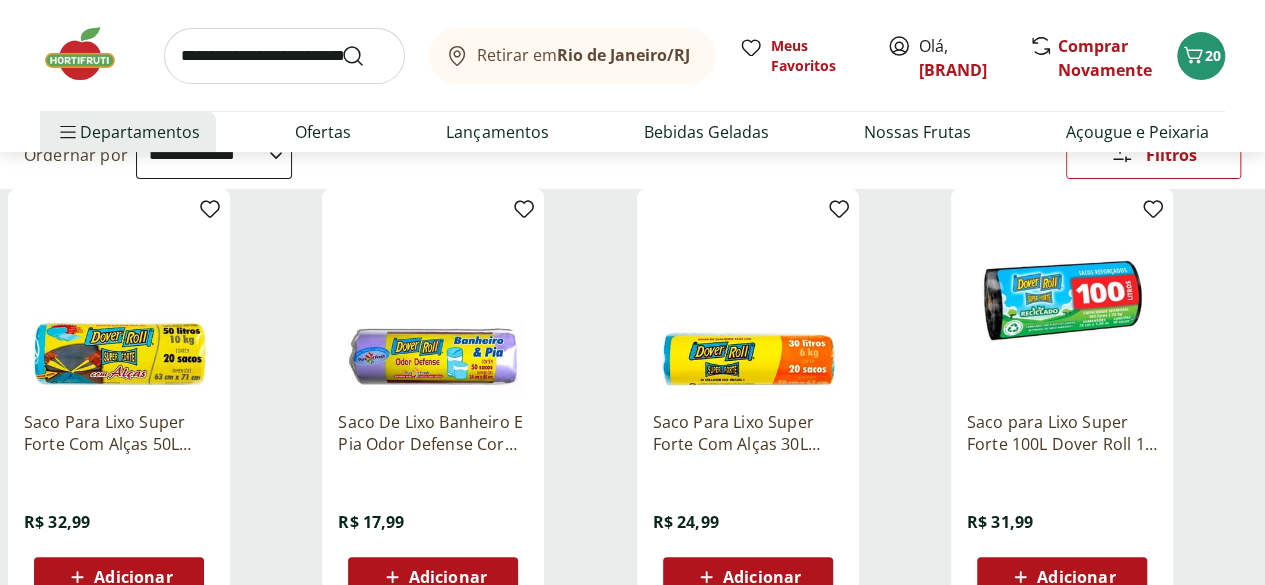 click at bounding box center [433, 300] 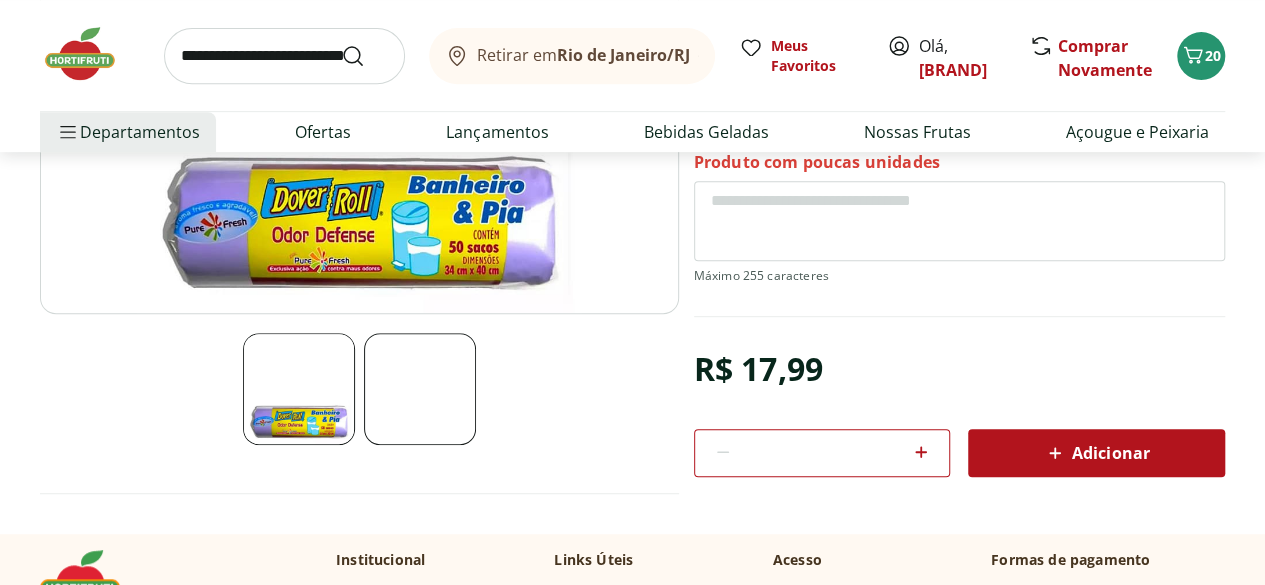 scroll, scrollTop: 402, scrollLeft: 0, axis: vertical 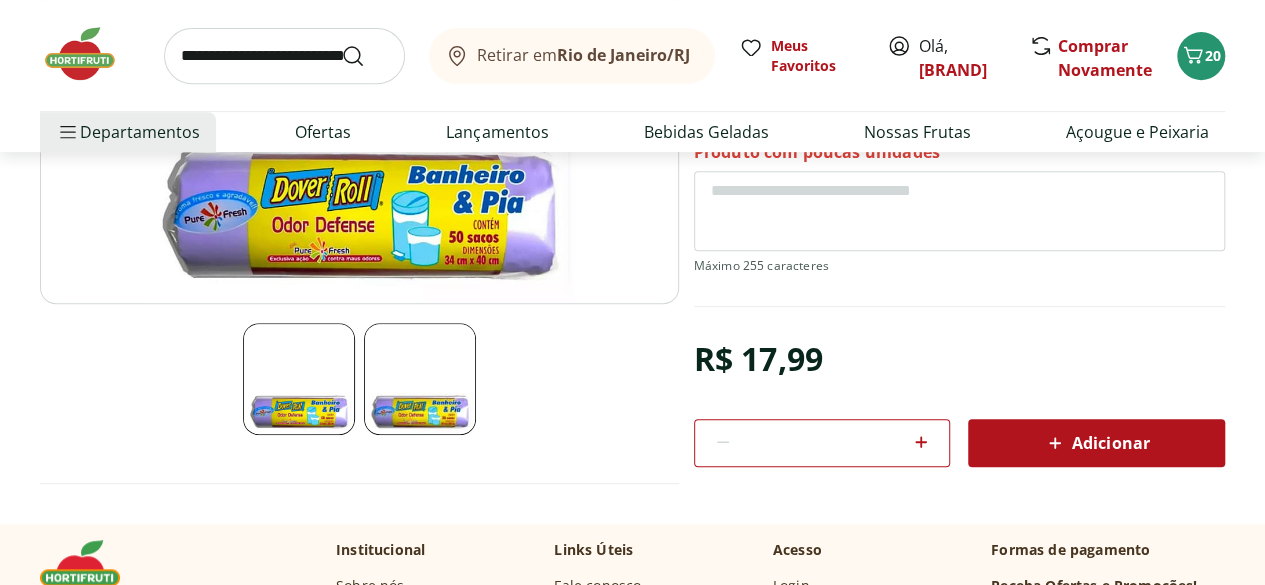 click on "Adicionar" at bounding box center (1096, 443) 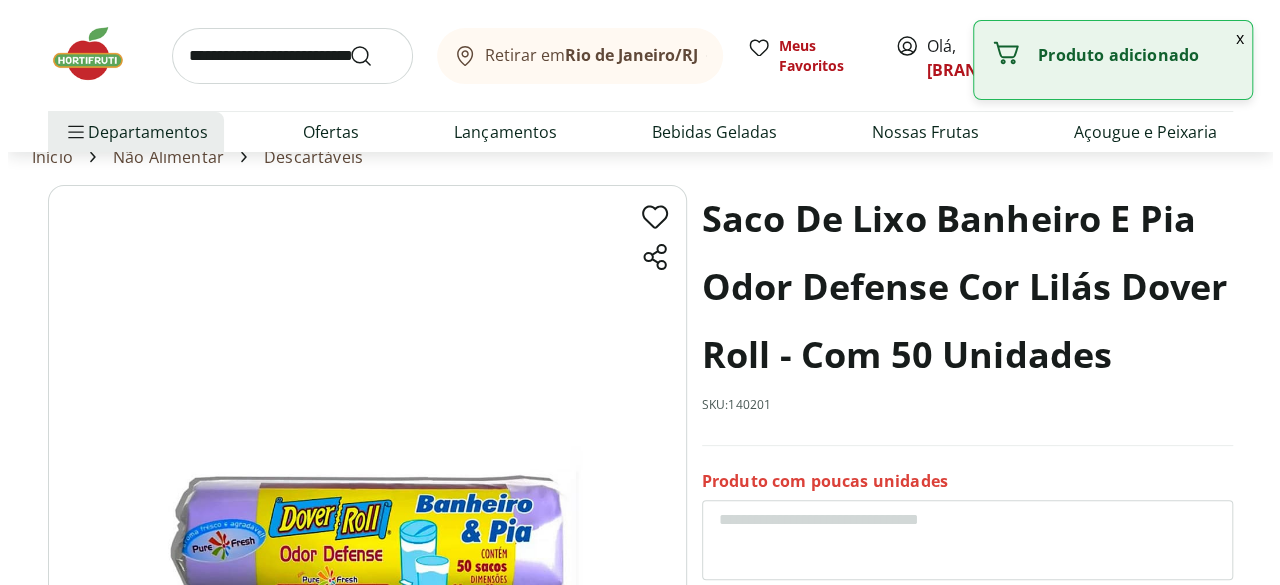 scroll, scrollTop: 0, scrollLeft: 0, axis: both 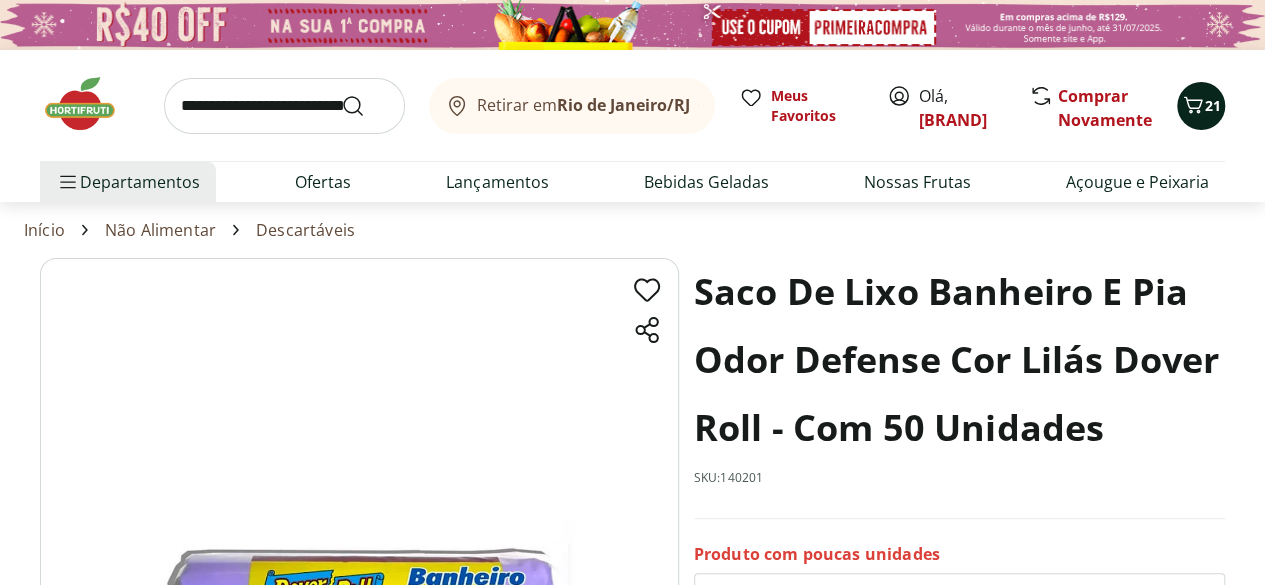 click 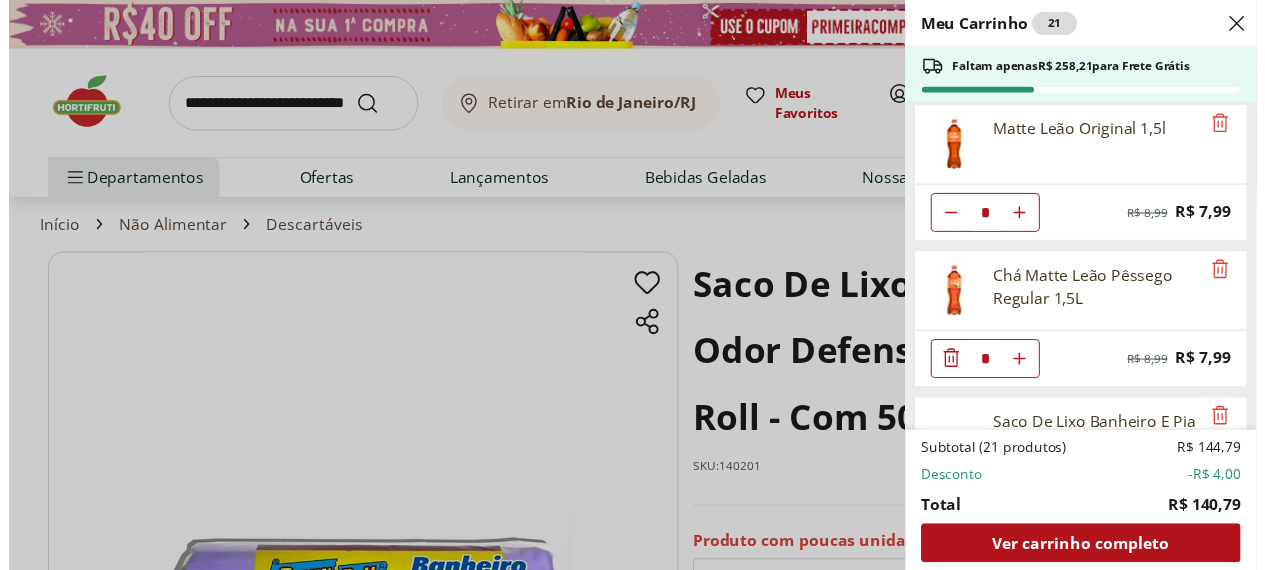 scroll, scrollTop: 854, scrollLeft: 0, axis: vertical 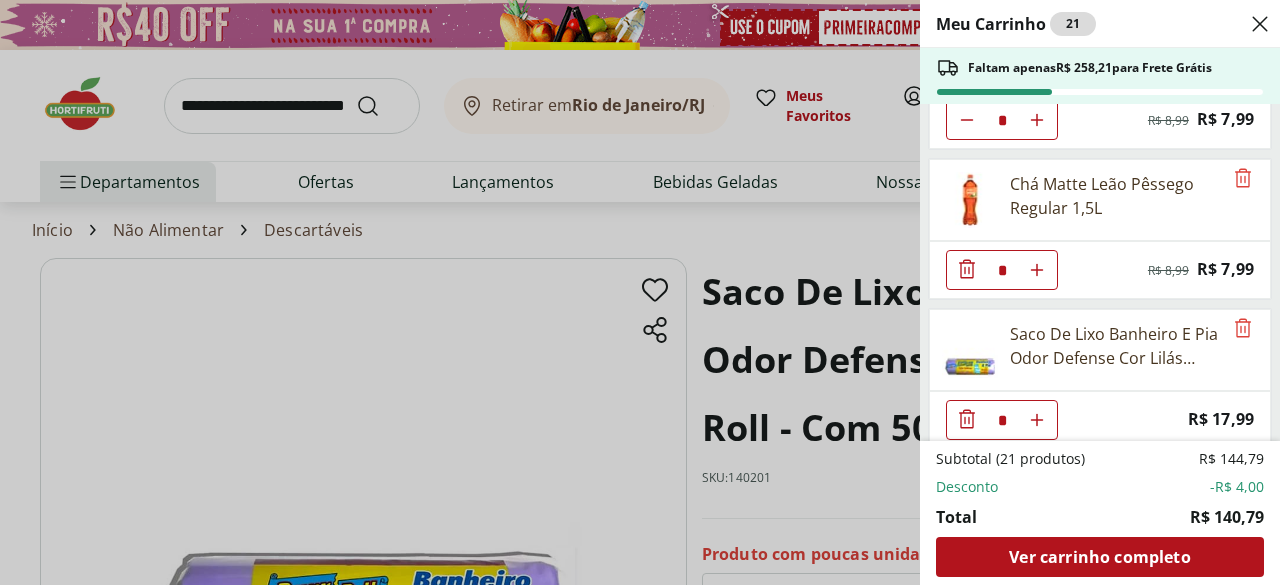 click on "Meu Carrinho 21 Faltam apenas  R$ 258,21  para Frete Grátis Amendoim Salgadinho Agtal 100g * Price: R$ 7,49 Água Mineral Minalba Sem Gás 1,5L * Price: R$ 3,49 Água Mineral Prata Com Gás 1,270Ml * Price: R$ 5,99 Água Mineral Prata Sem Gás 1,5L * Price: R$ 5,49 Suco de Laranja com Cenoura e Beterraba Fruta Para Beber Natural da Terra 500ml * Original price: R$ 12,99 Price: R$ 11,99 Matte Leão Original 1,5l * Original price: R$ 8,99 Price: R$ 7,99 Chá Matte Leão Pêssego Regular 1,5L * Original price: R$ 8,99 Price: R$ 7,99 Saco De Lixo Banheiro E Pia Odor Defense Cor Lilás Dover Roll - Com 50 Unidades * Price: R$ 17,99 Subtotal (21 produtos) R$ 144,79 Desconto -R$ 4,00 Total R$ 140,79 Ver carrinho completo" at bounding box center (640, 292) 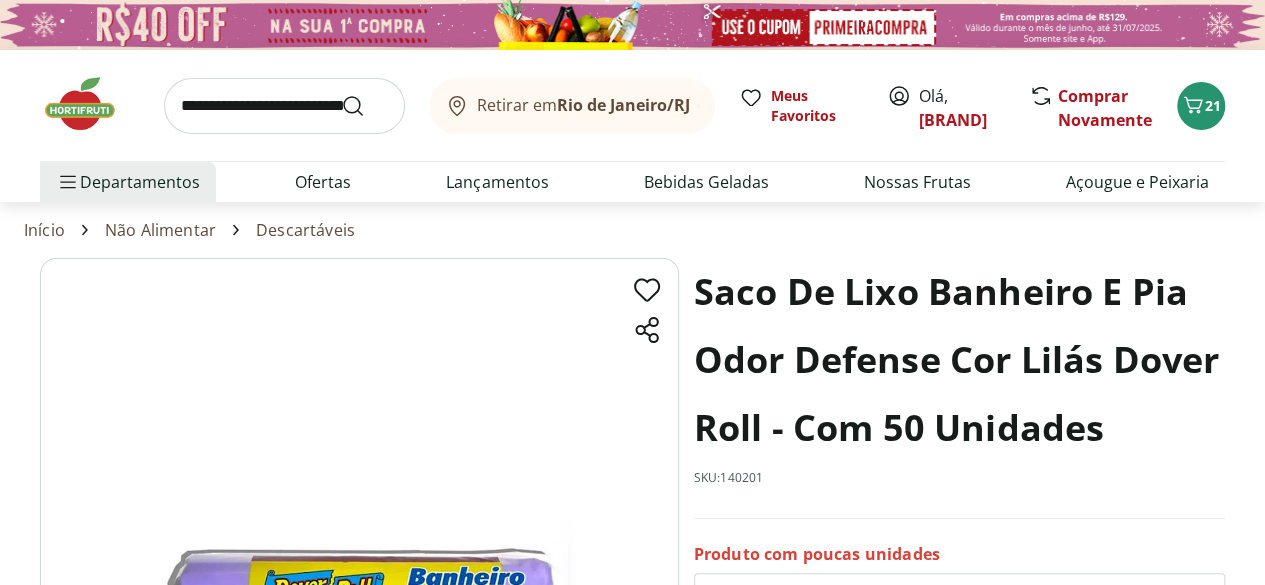 click at bounding box center (284, 106) 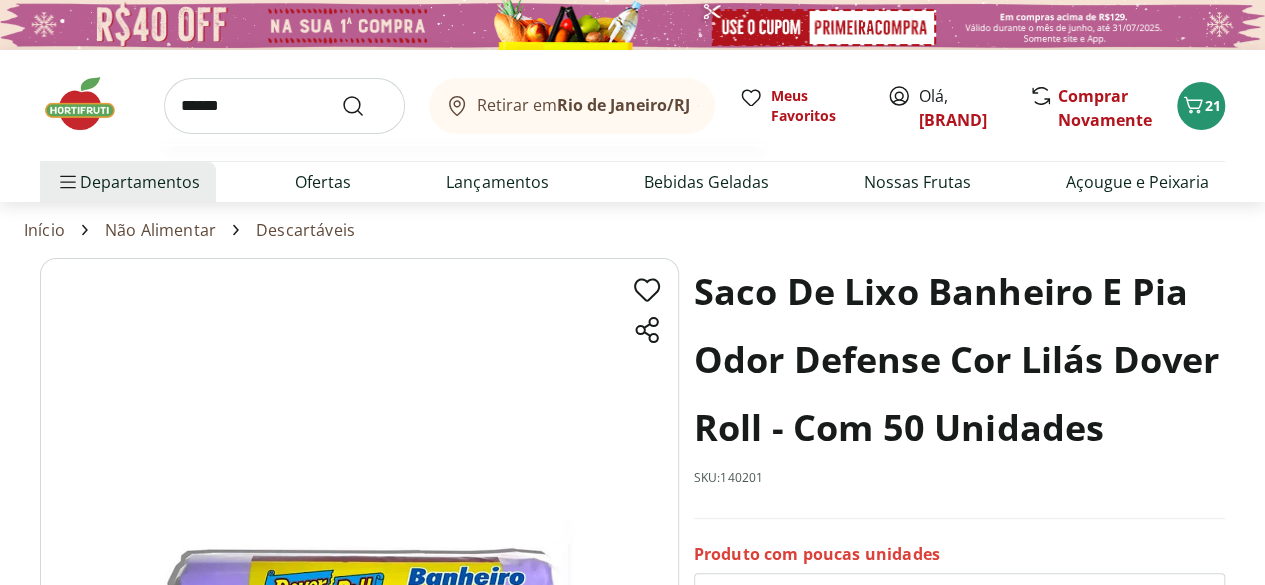 type on "******" 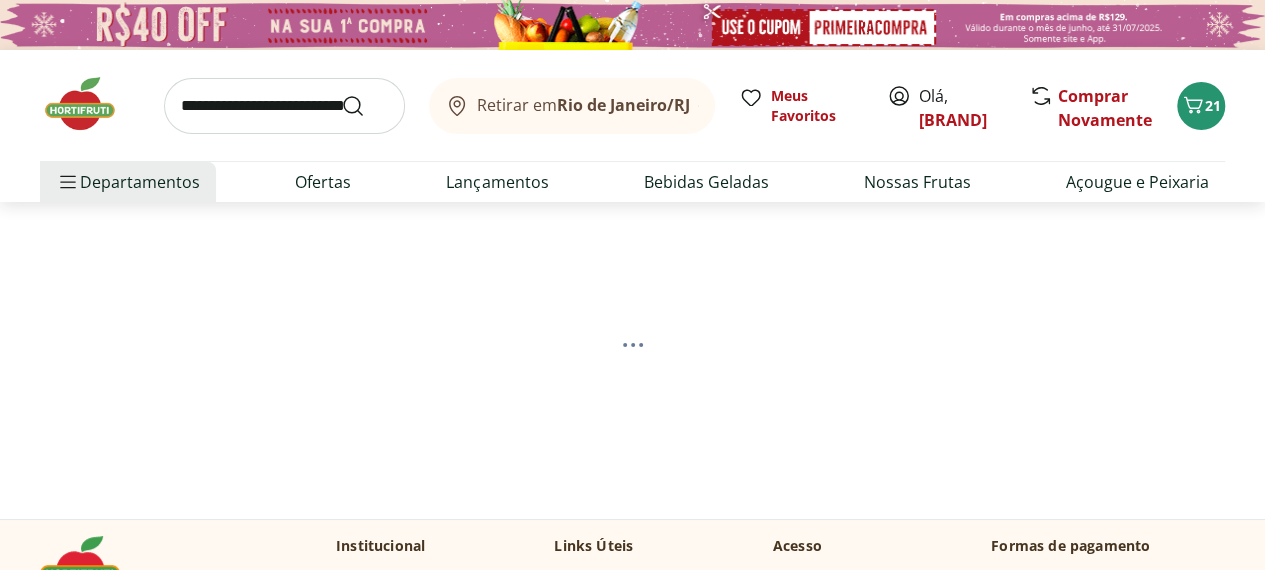 select on "**********" 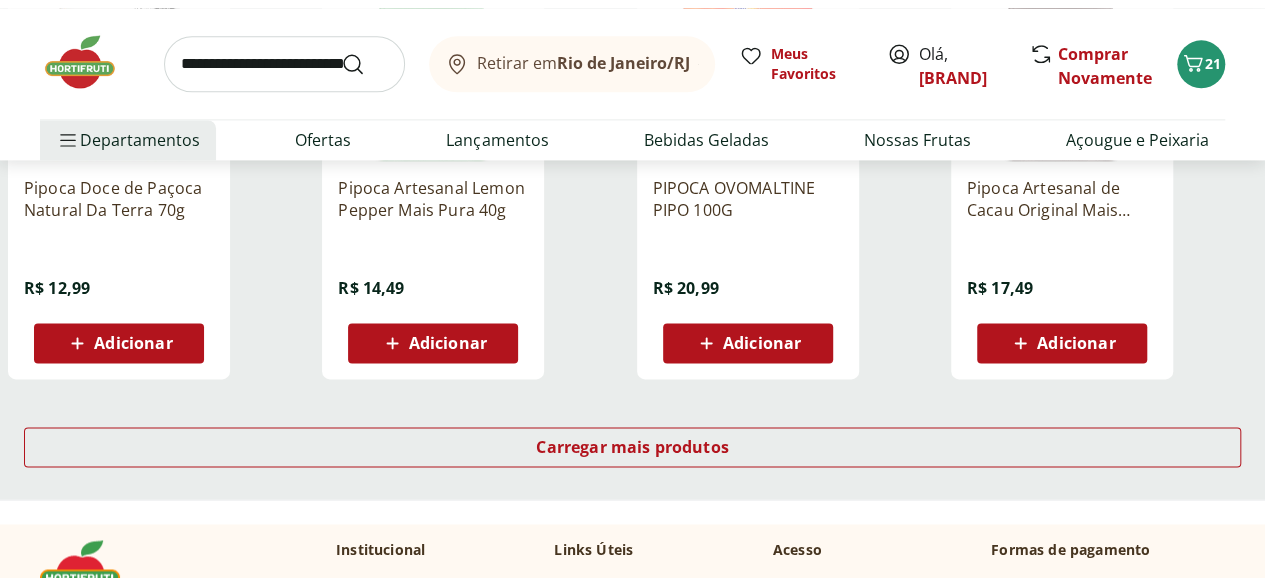 scroll, scrollTop: 1324, scrollLeft: 0, axis: vertical 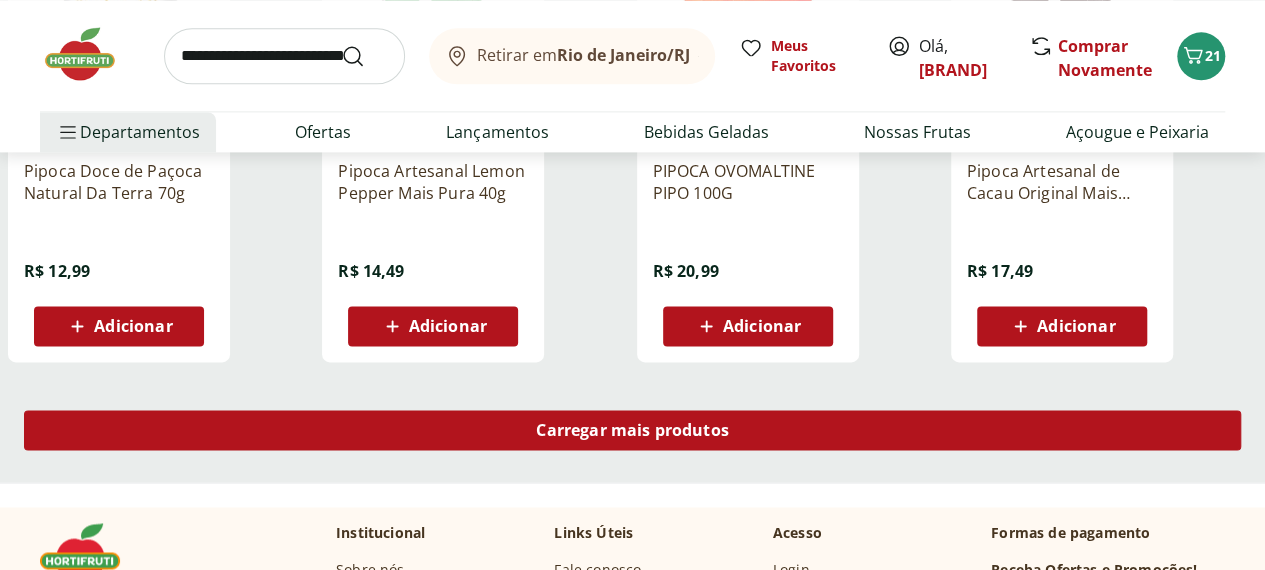 click on "Carregar mais produtos" at bounding box center [632, 430] 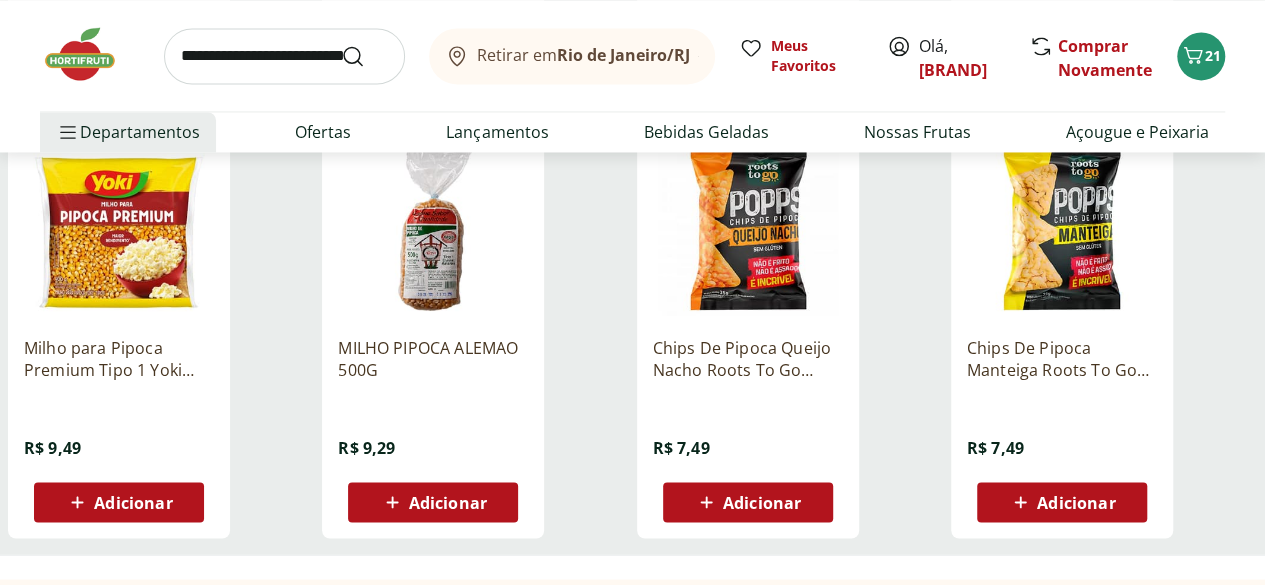 scroll, scrollTop: 1538, scrollLeft: 0, axis: vertical 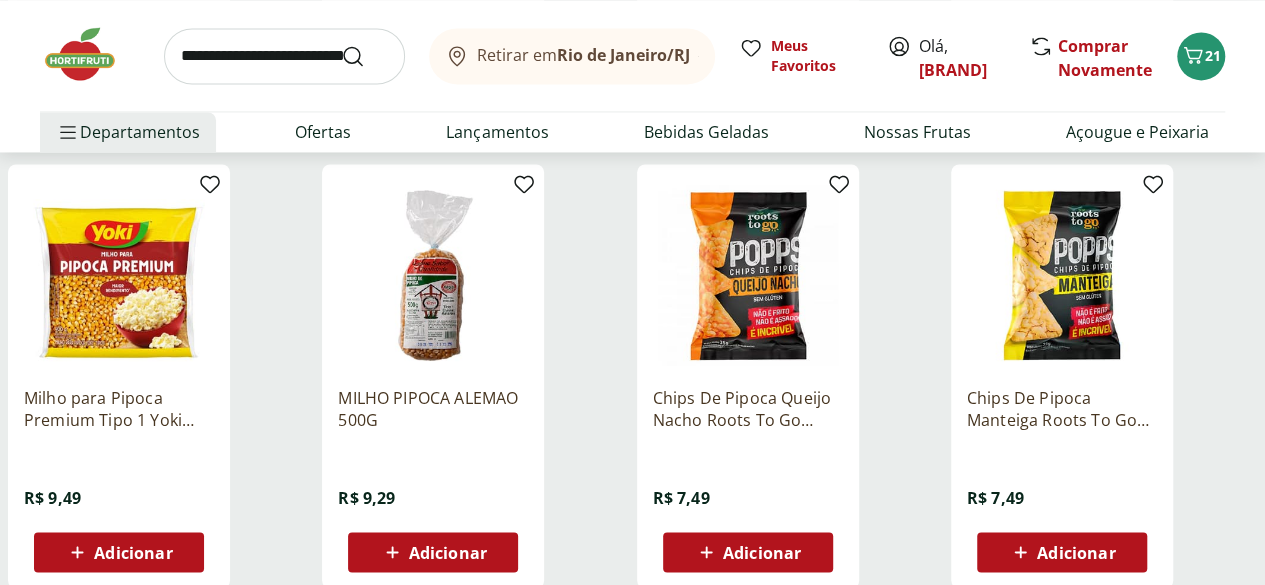 click at bounding box center [748, 275] 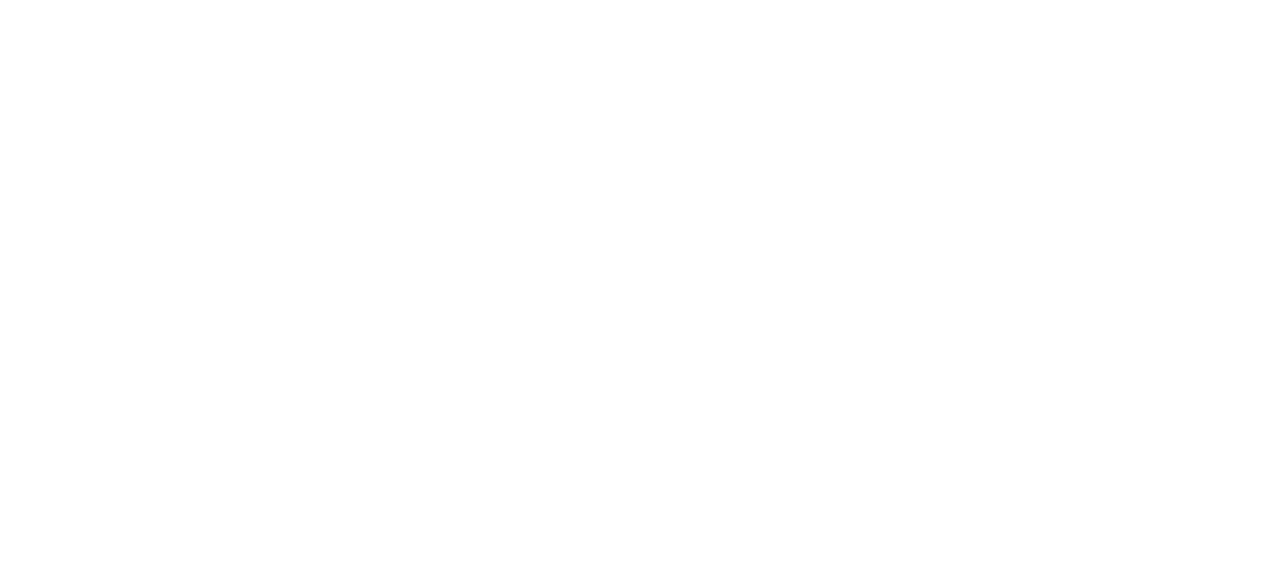 scroll, scrollTop: 0, scrollLeft: 0, axis: both 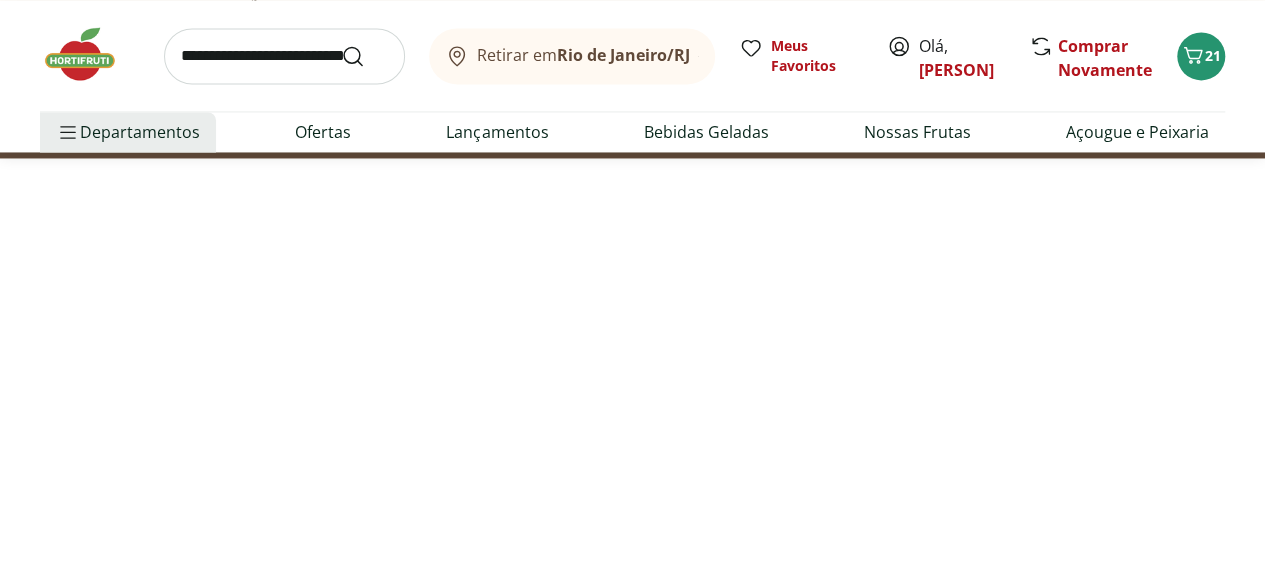 select on "**********" 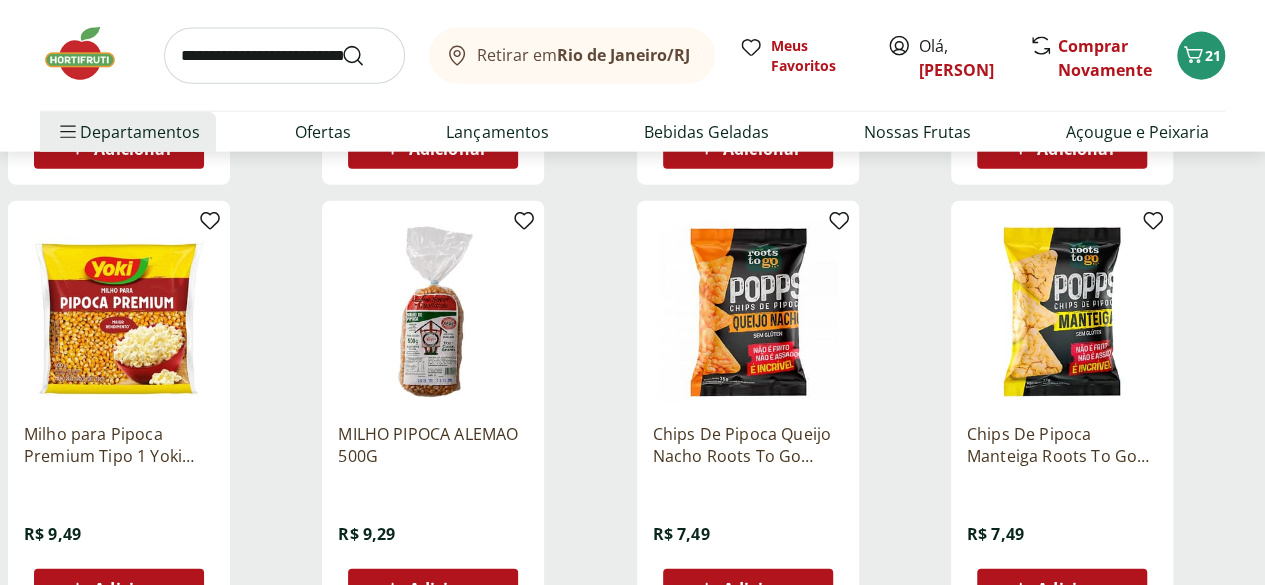scroll, scrollTop: 2332, scrollLeft: 0, axis: vertical 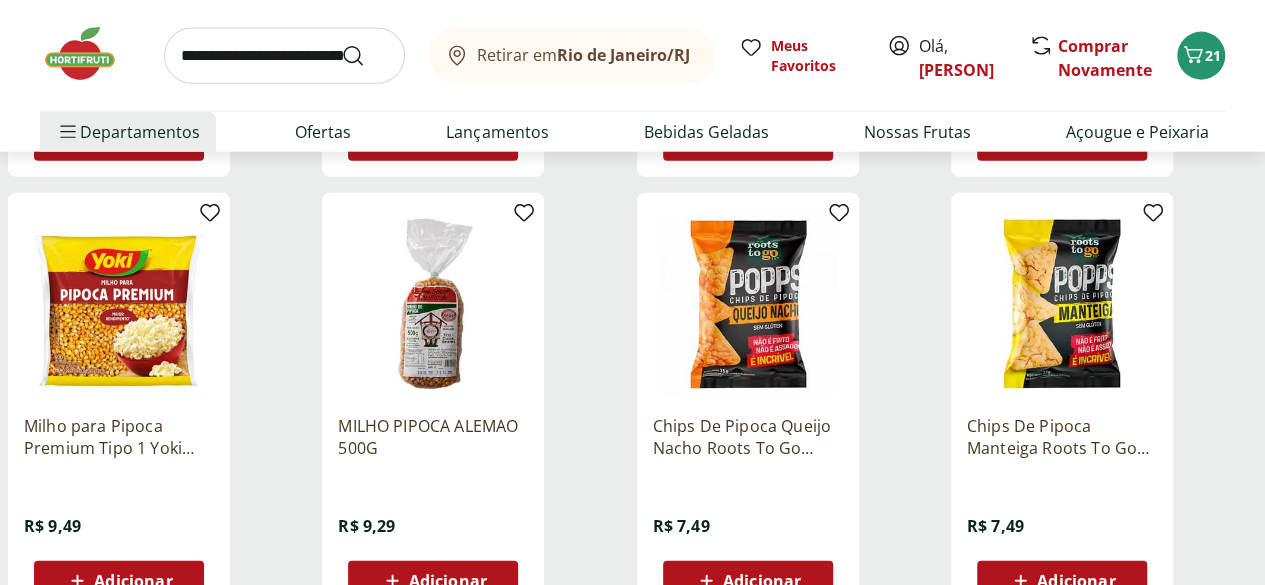click at bounding box center [1062, 304] 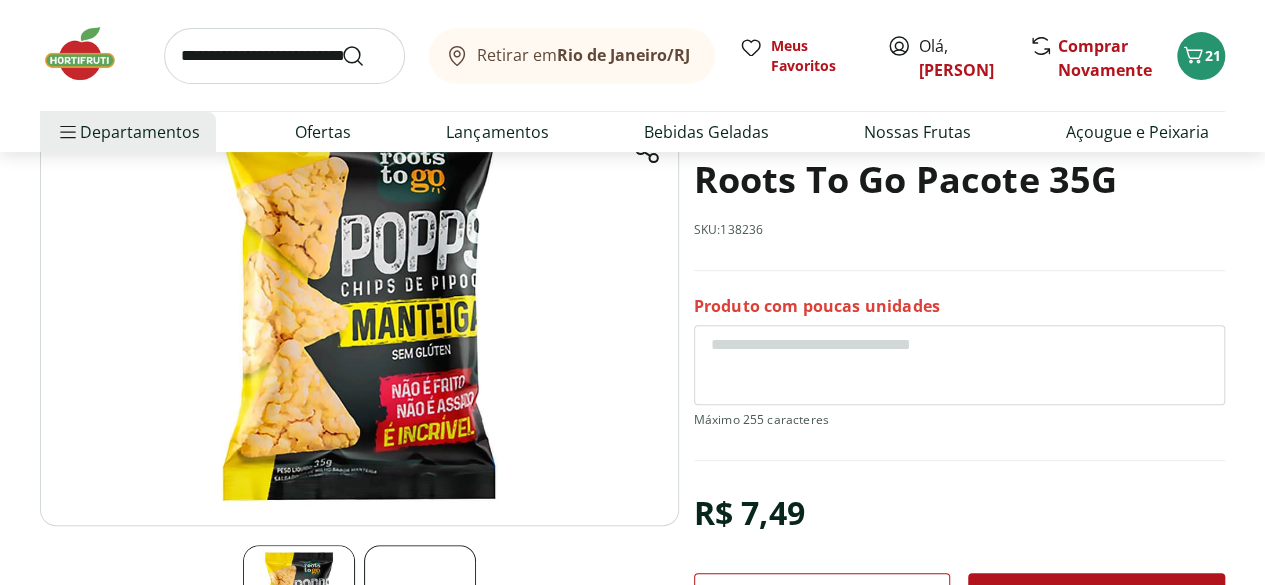 scroll, scrollTop: 174, scrollLeft: 0, axis: vertical 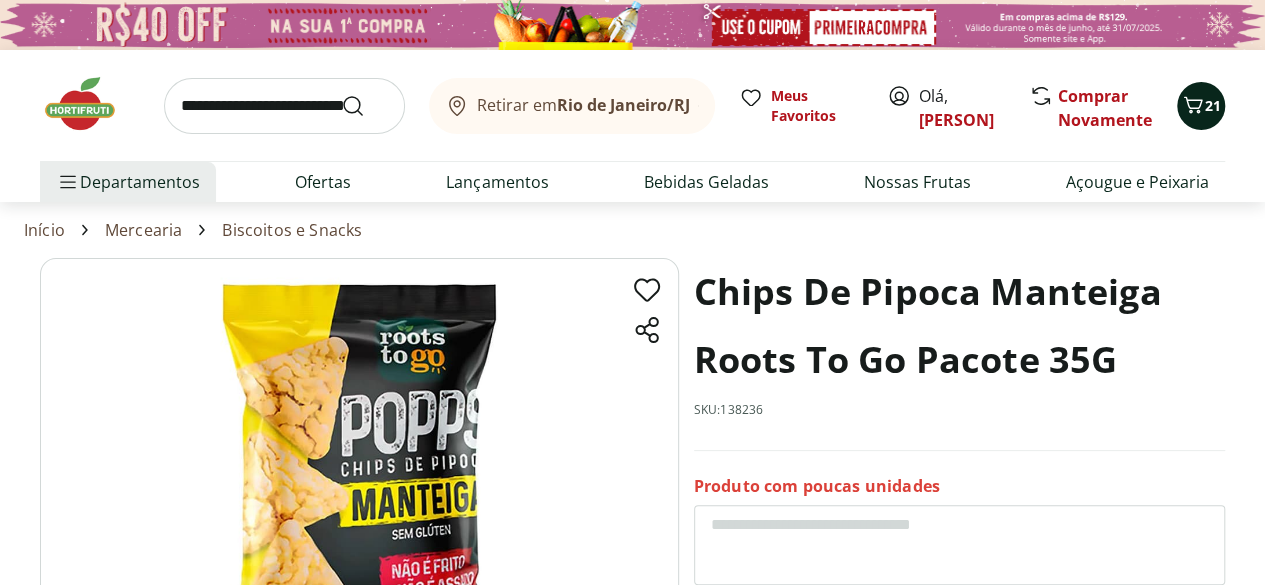 click 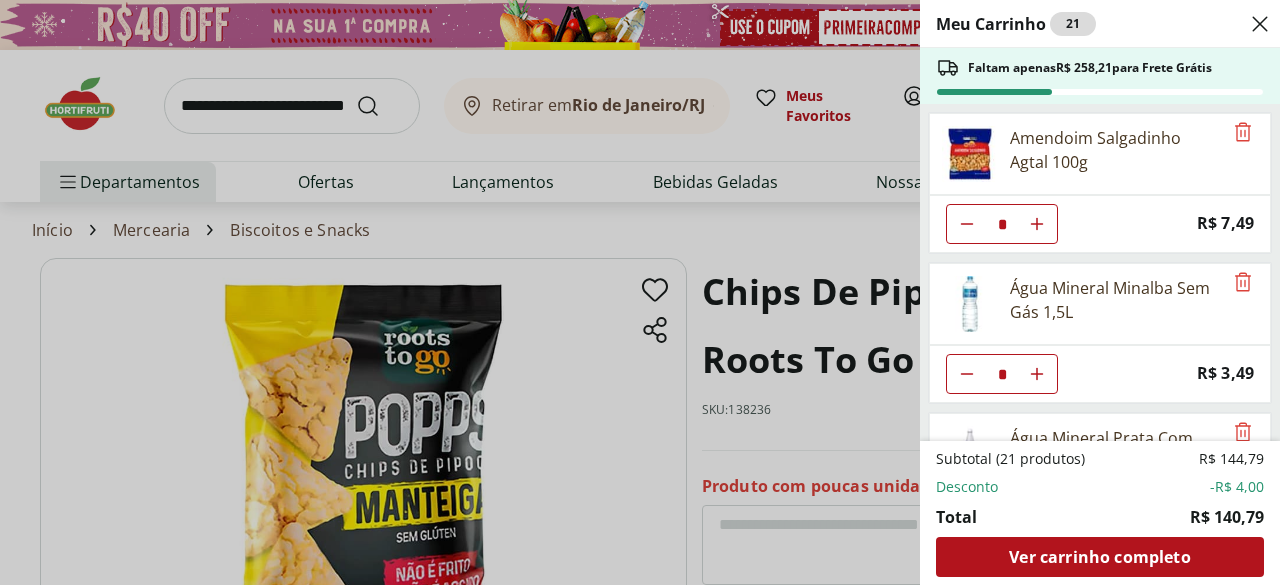 scroll, scrollTop: 854, scrollLeft: 0, axis: vertical 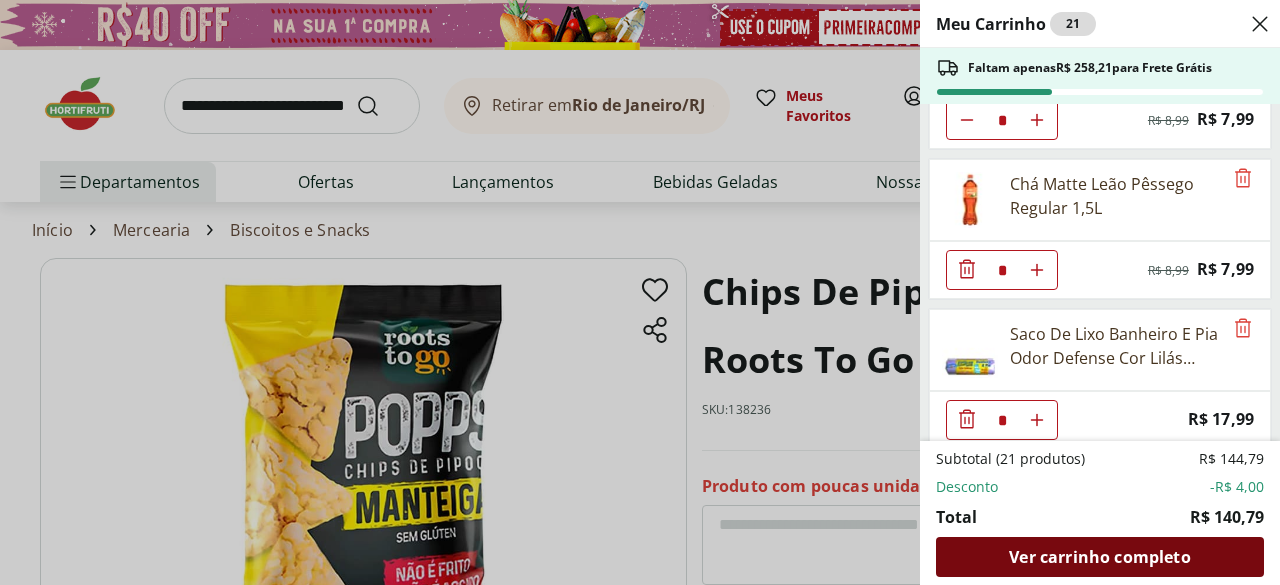 click on "Ver carrinho completo" at bounding box center [1099, 557] 